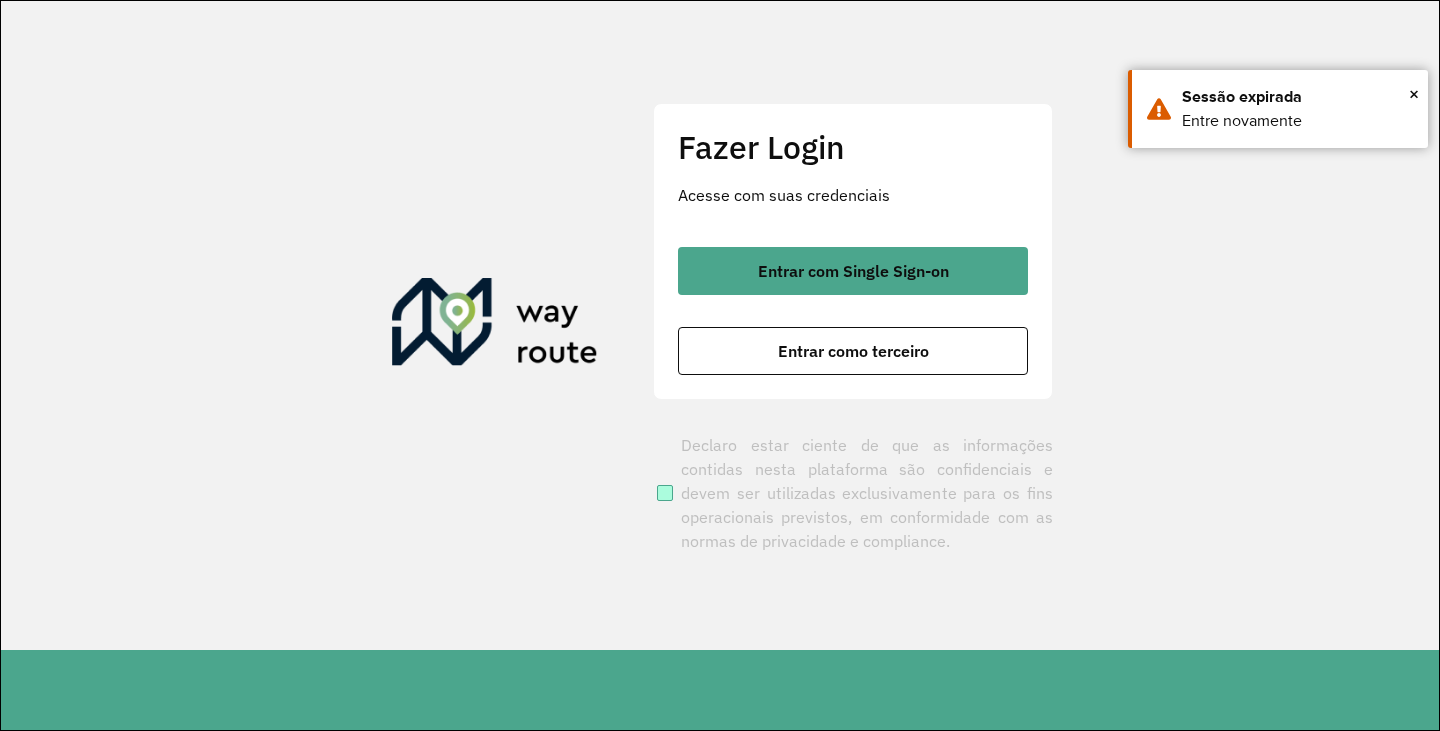 scroll, scrollTop: 0, scrollLeft: 0, axis: both 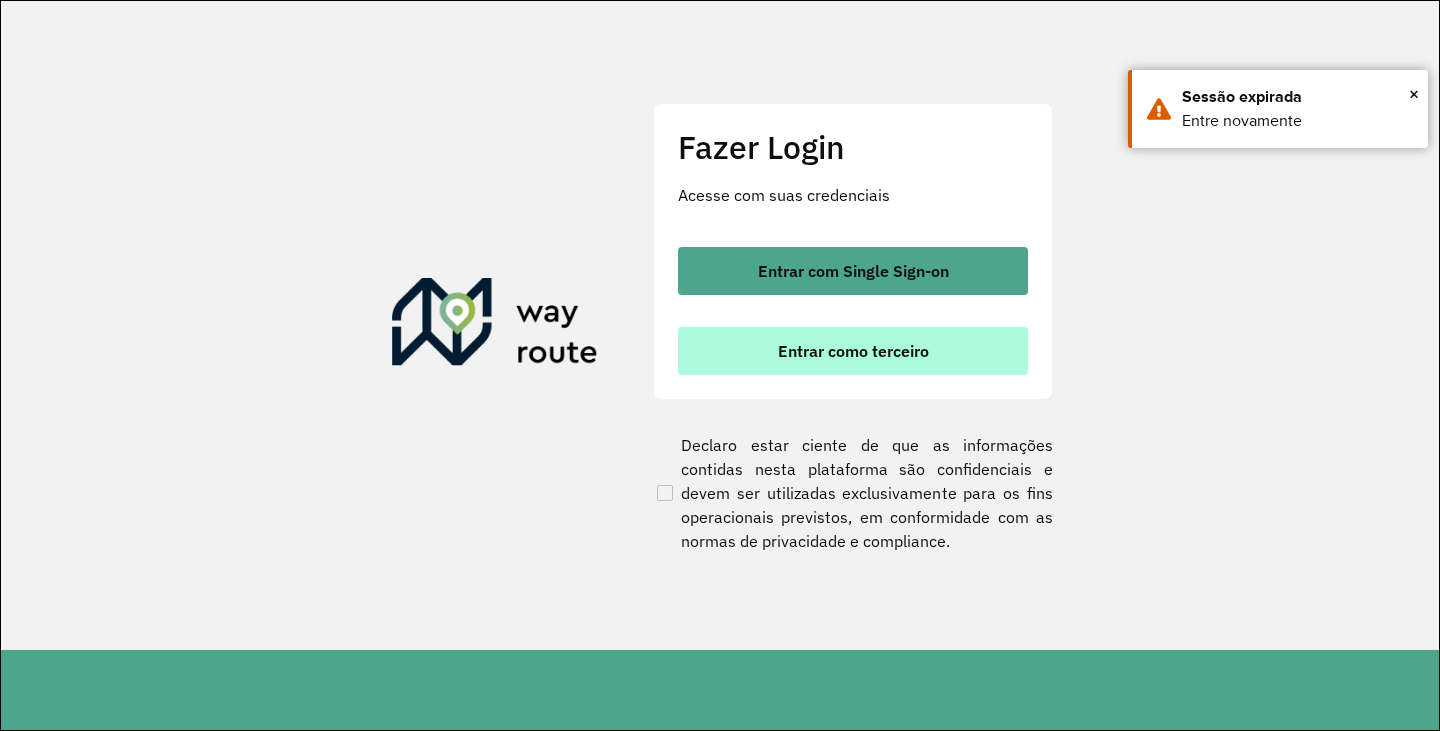 click on "Entrar como terceiro" at bounding box center [853, 351] 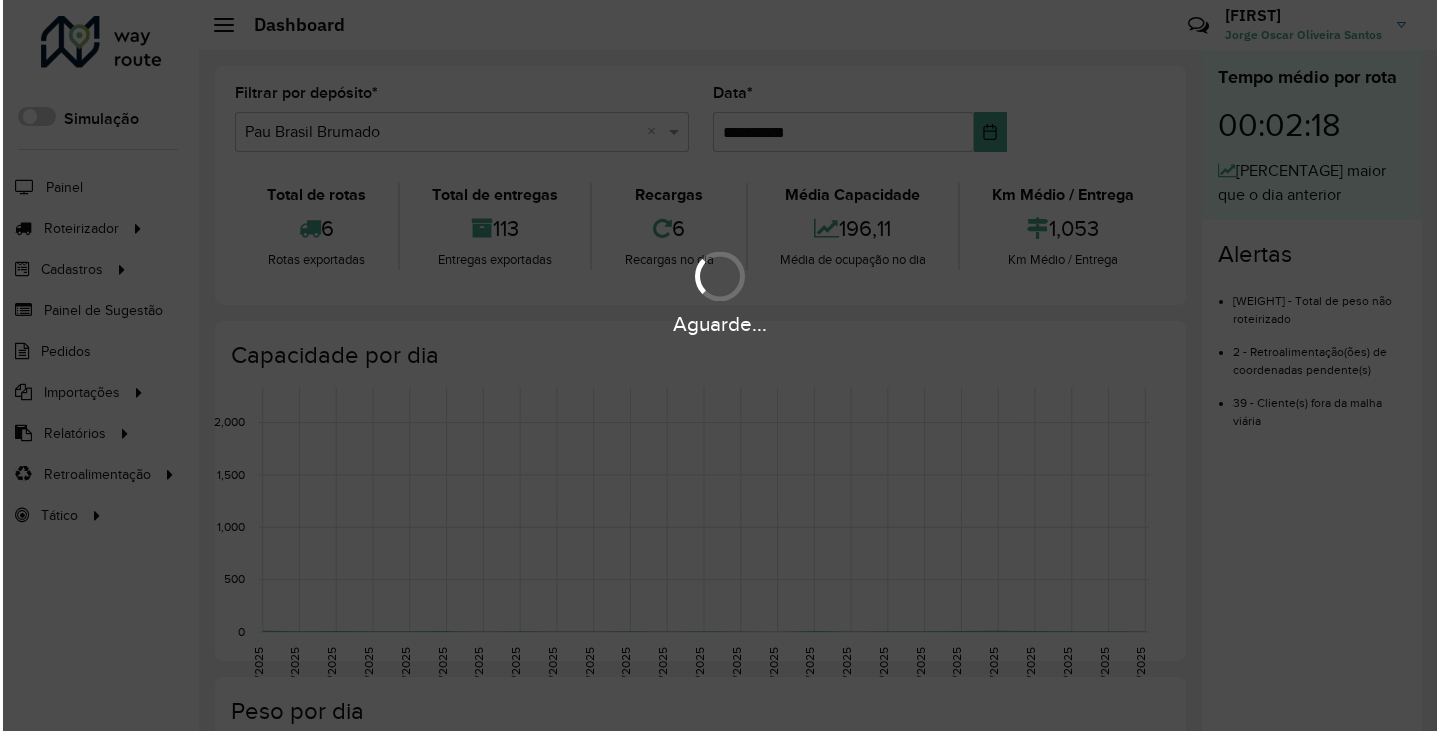 scroll, scrollTop: 0, scrollLeft: 0, axis: both 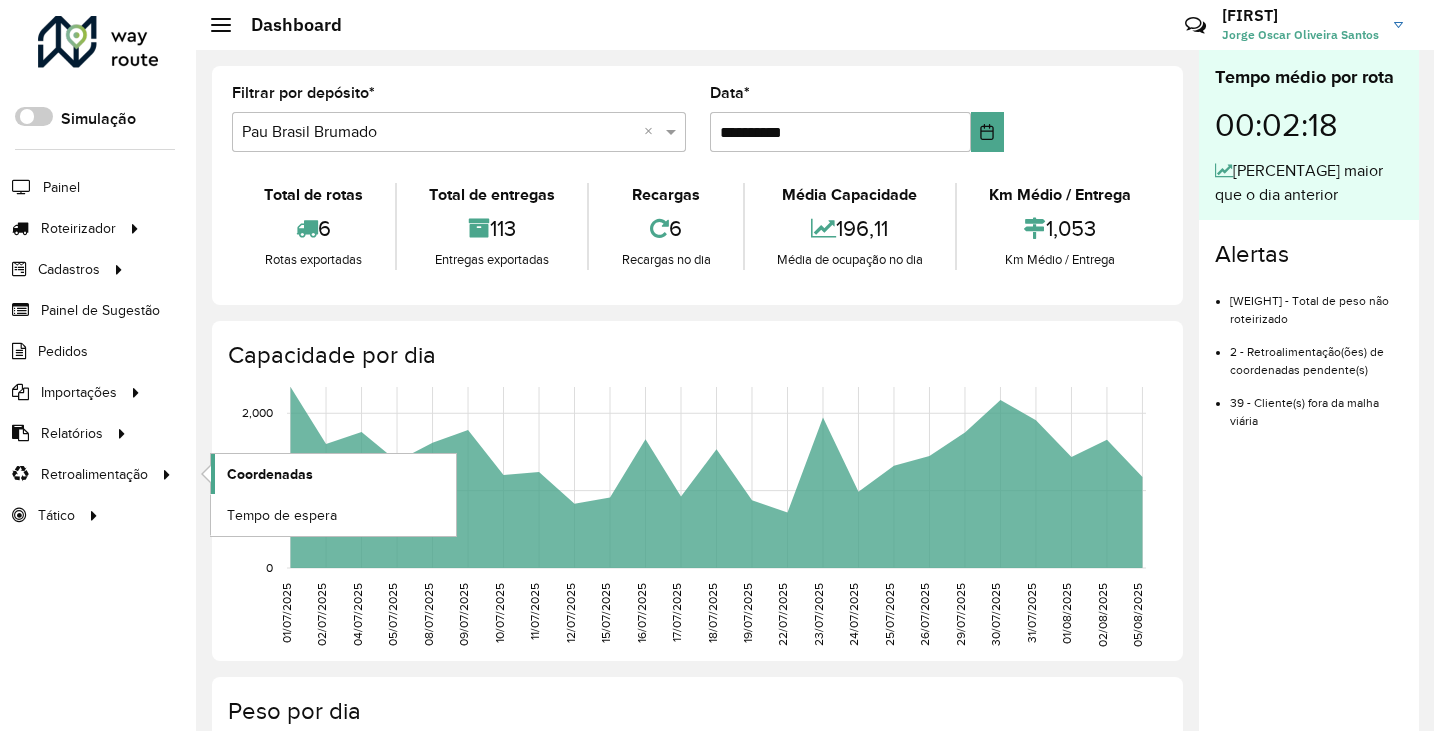 click on "Coordenadas" 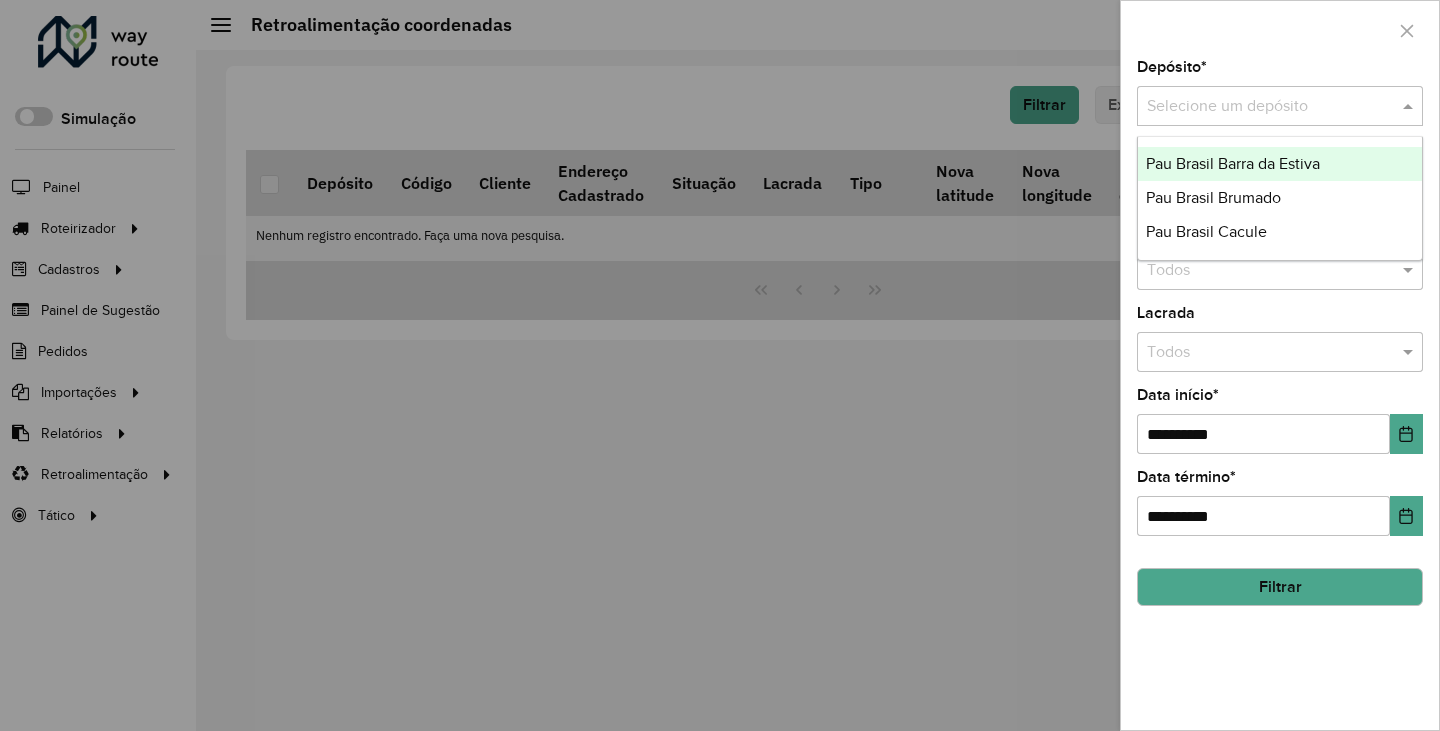 click at bounding box center [1260, 107] 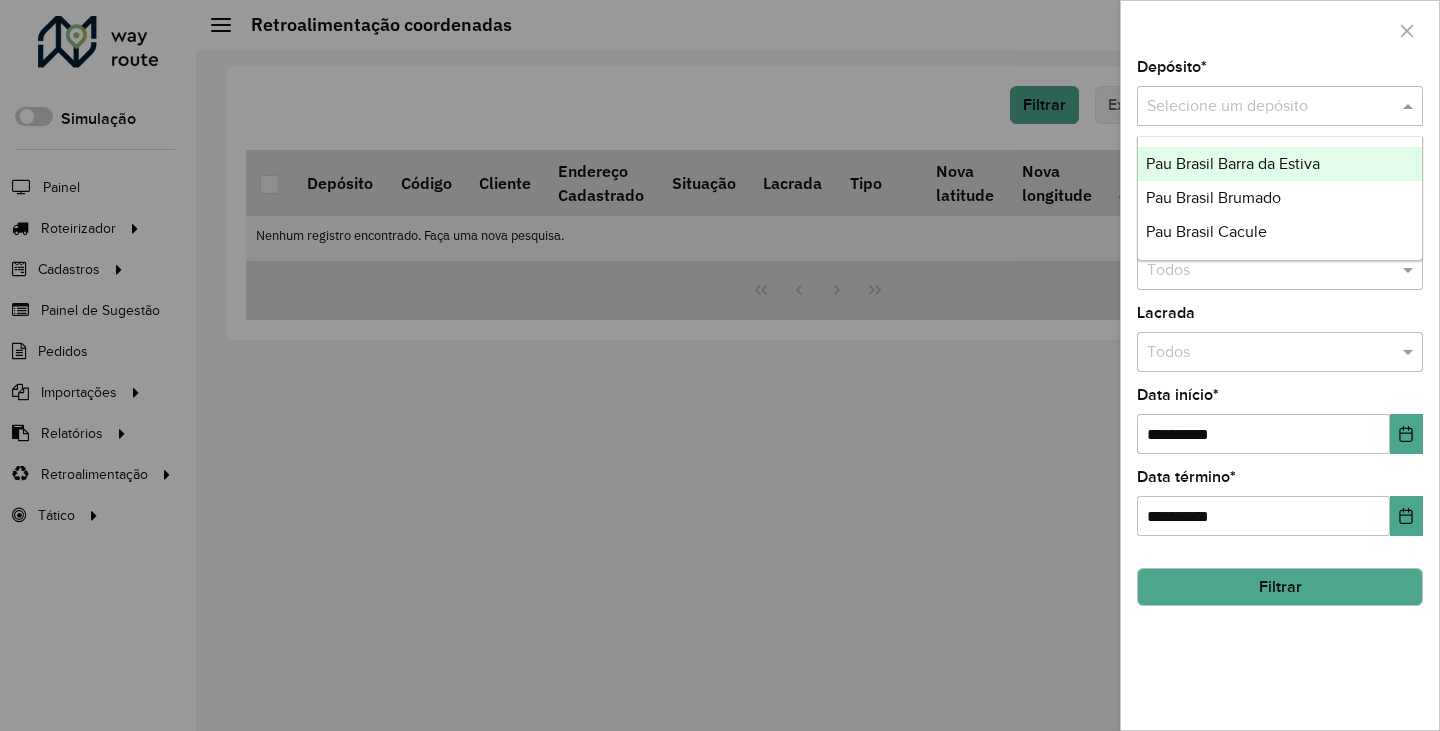 click on "Pau Brasil Barra da Estiva" at bounding box center (1233, 163) 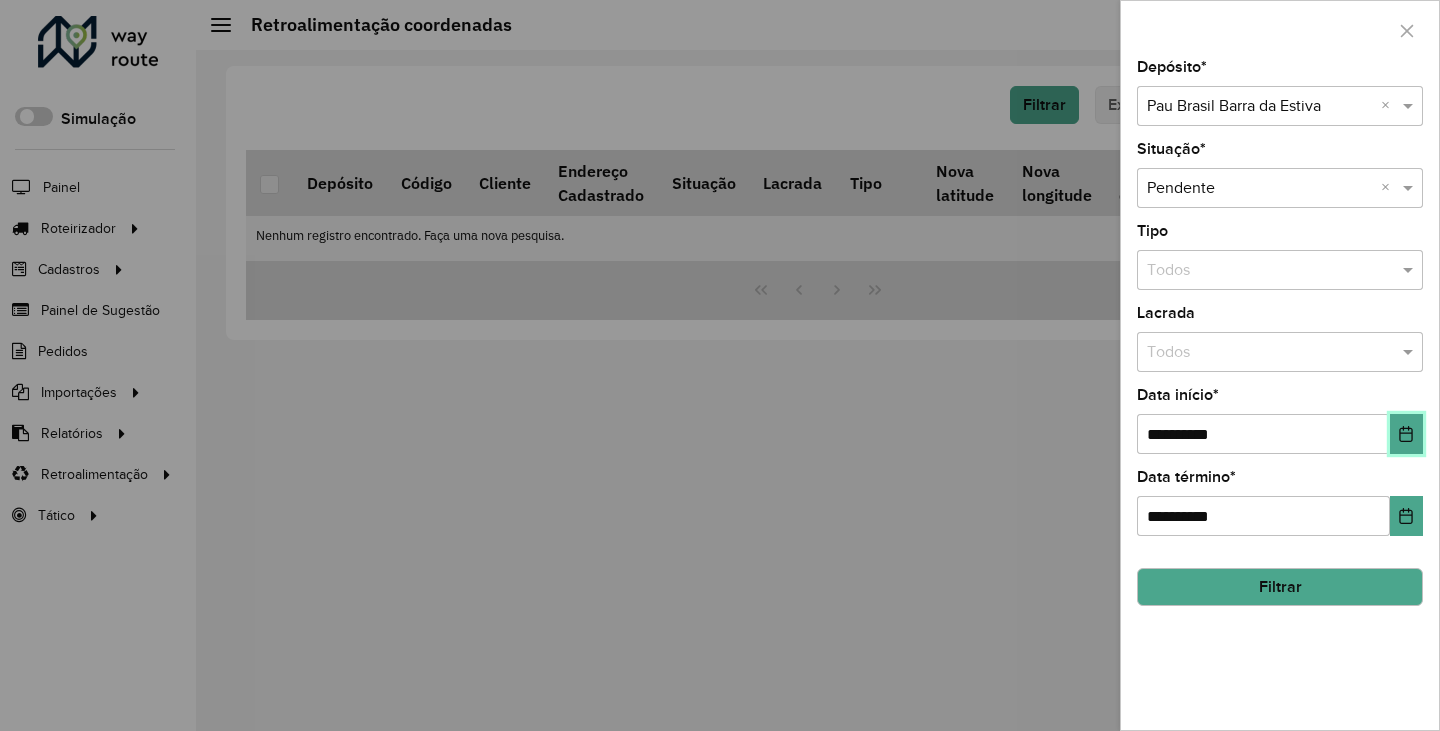 click 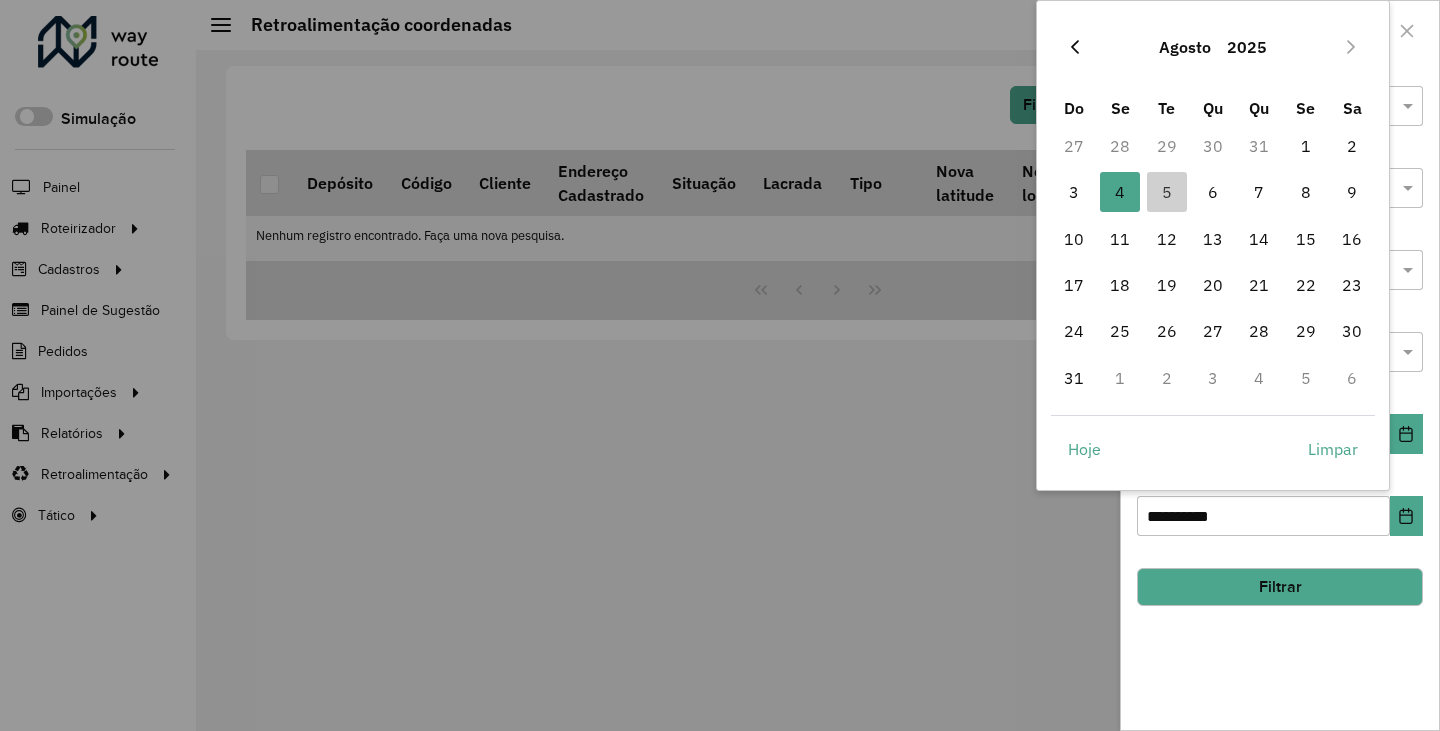 click at bounding box center [1075, 47] 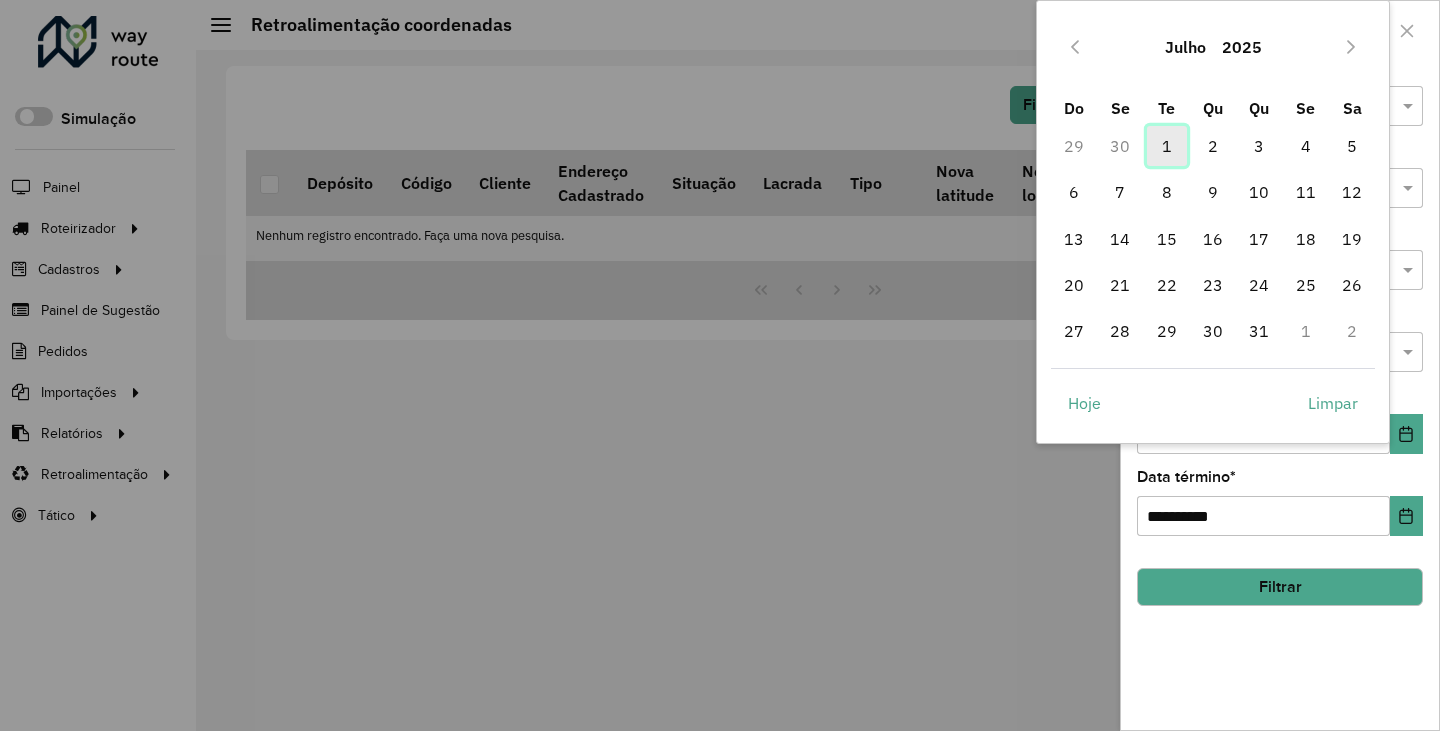 click on "1" at bounding box center (1167, 146) 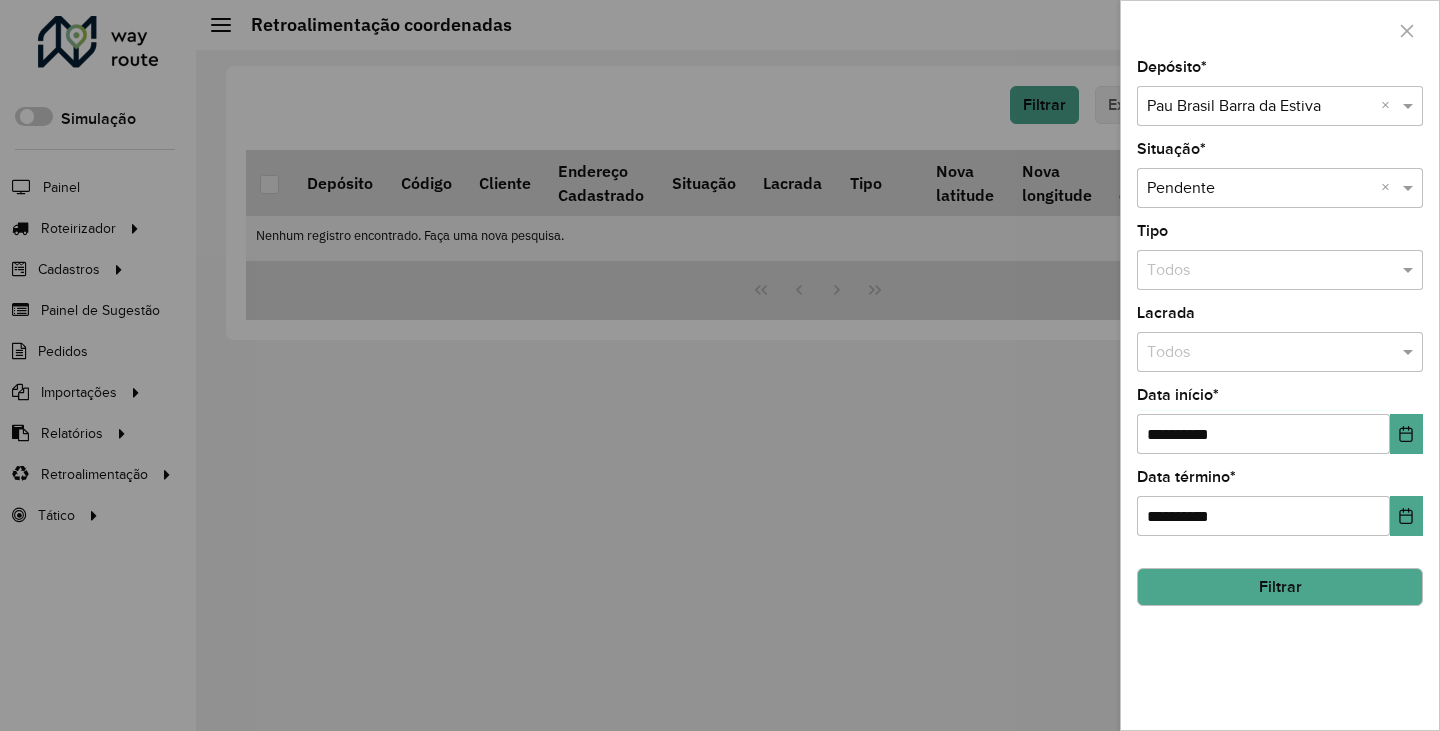 click on "Filtrar" 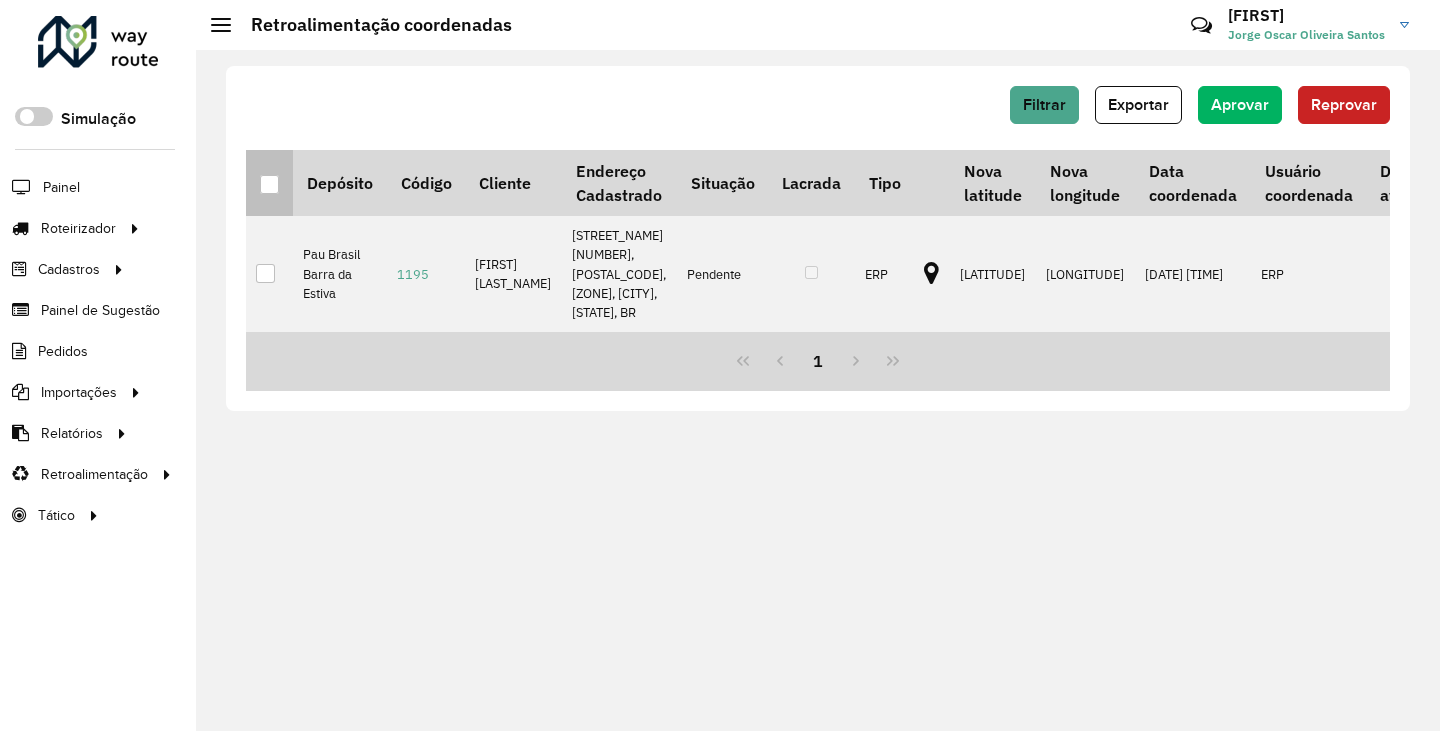 click at bounding box center [269, 184] 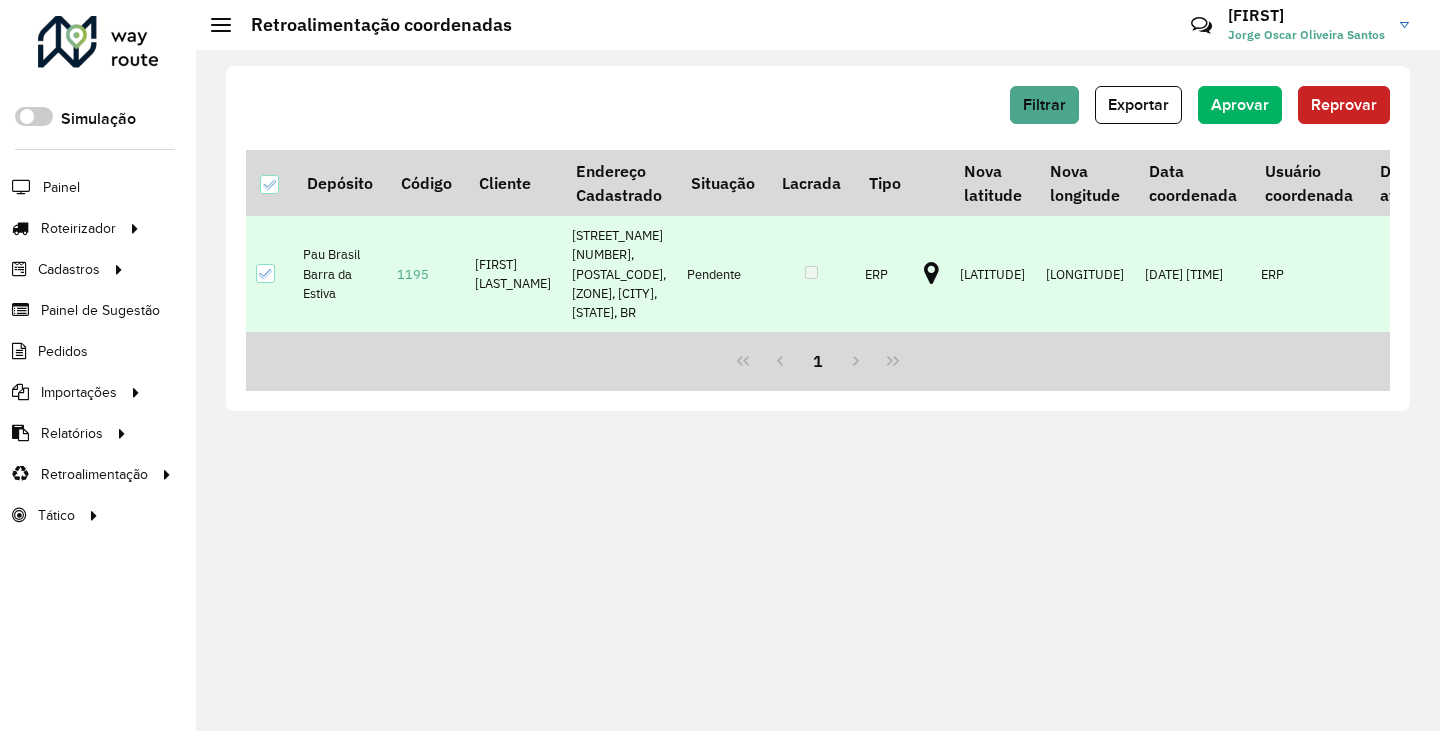 click on "Filtrar   Exportar   Aprovar   Reprovar" 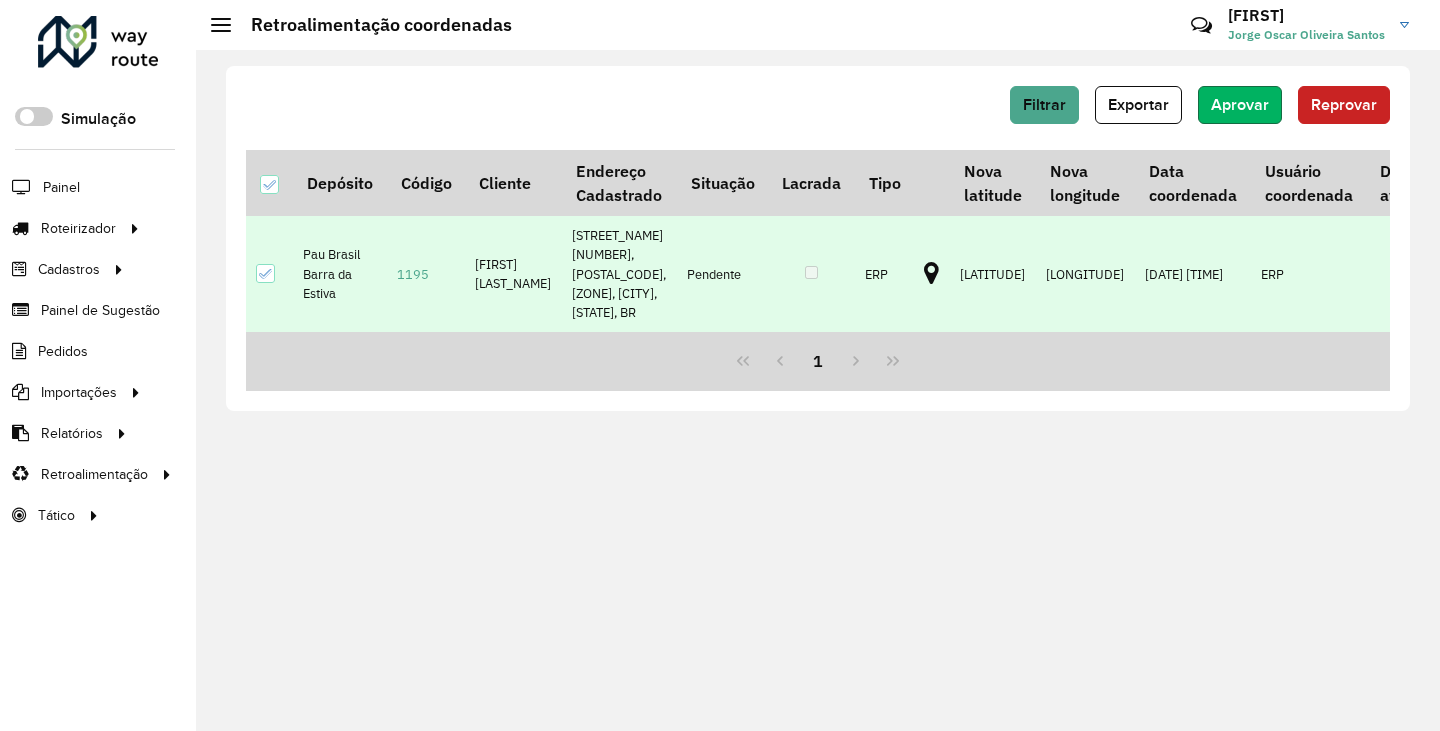 click on "Aprovar" 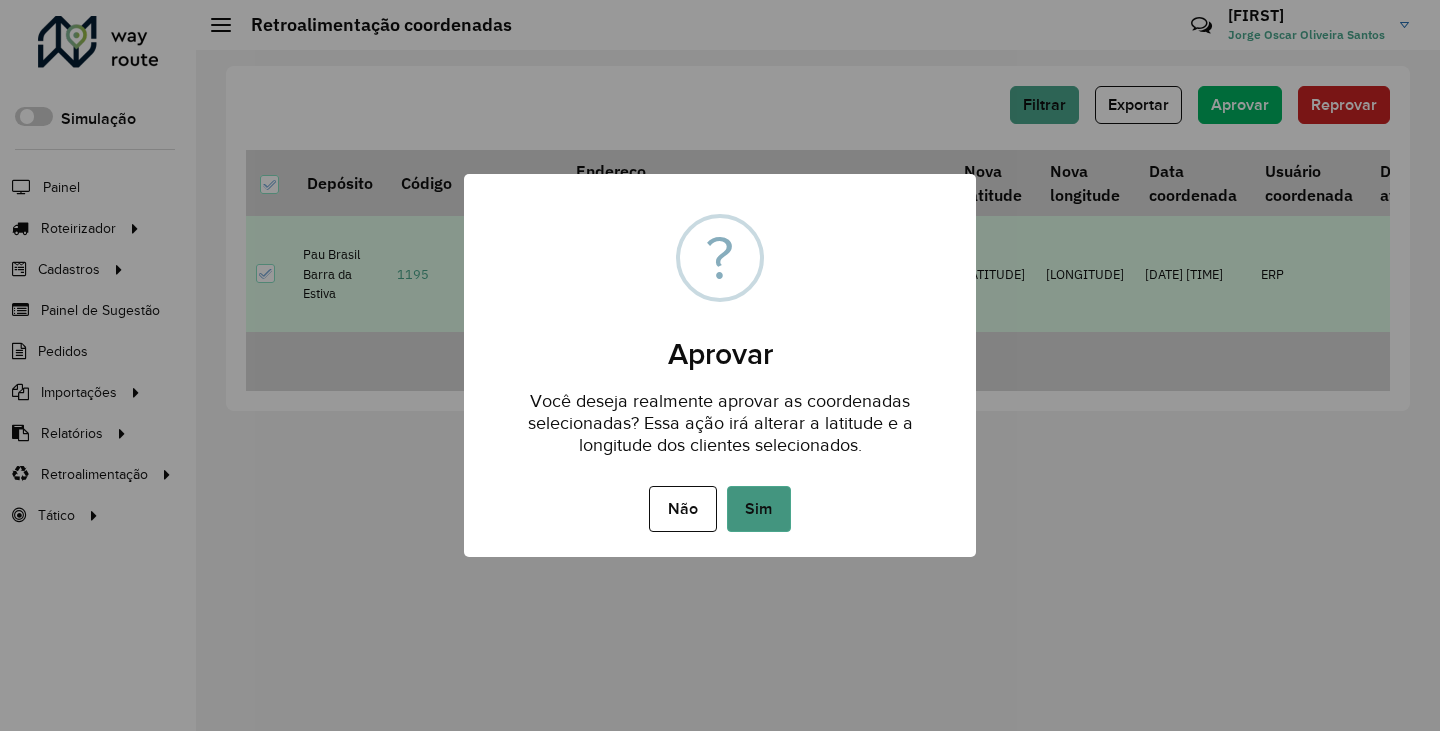 click on "Sim" at bounding box center [759, 509] 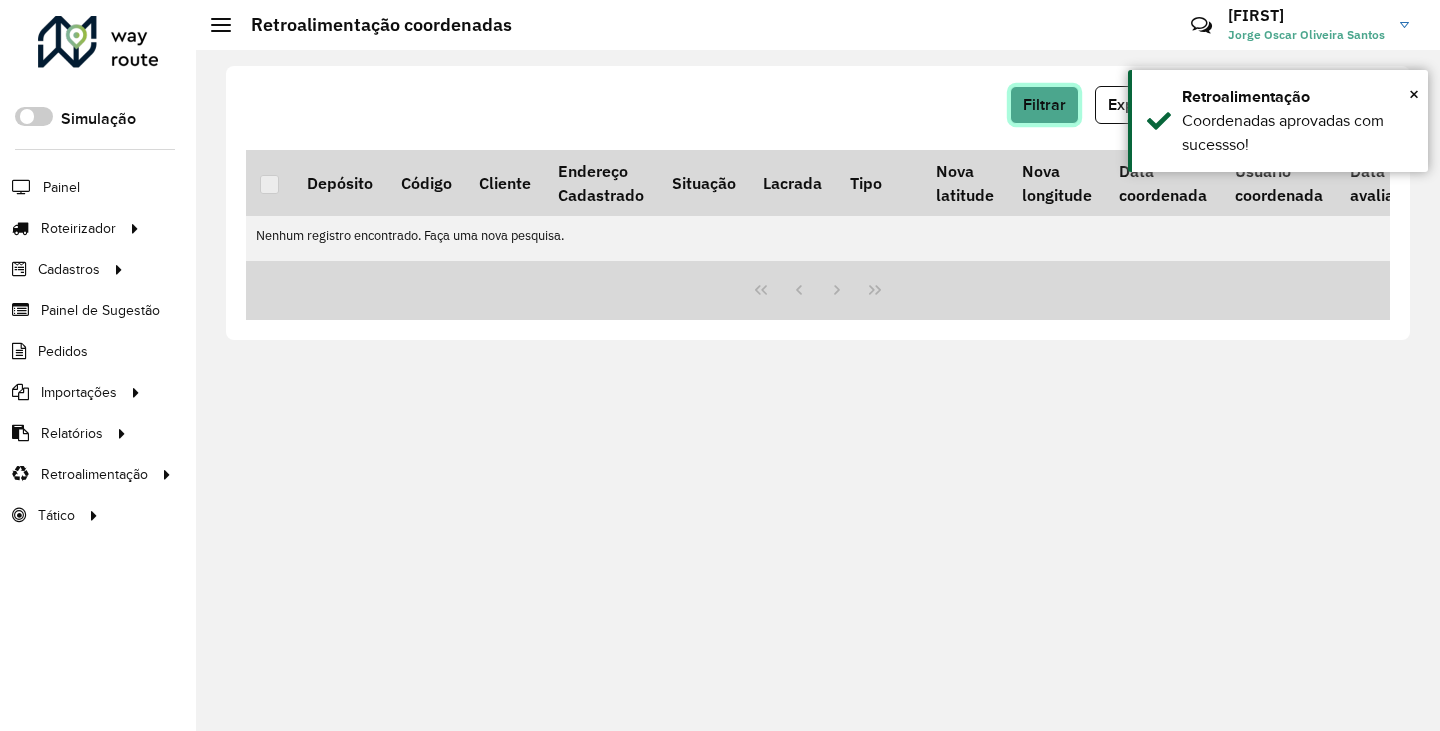 click on "Filtrar" 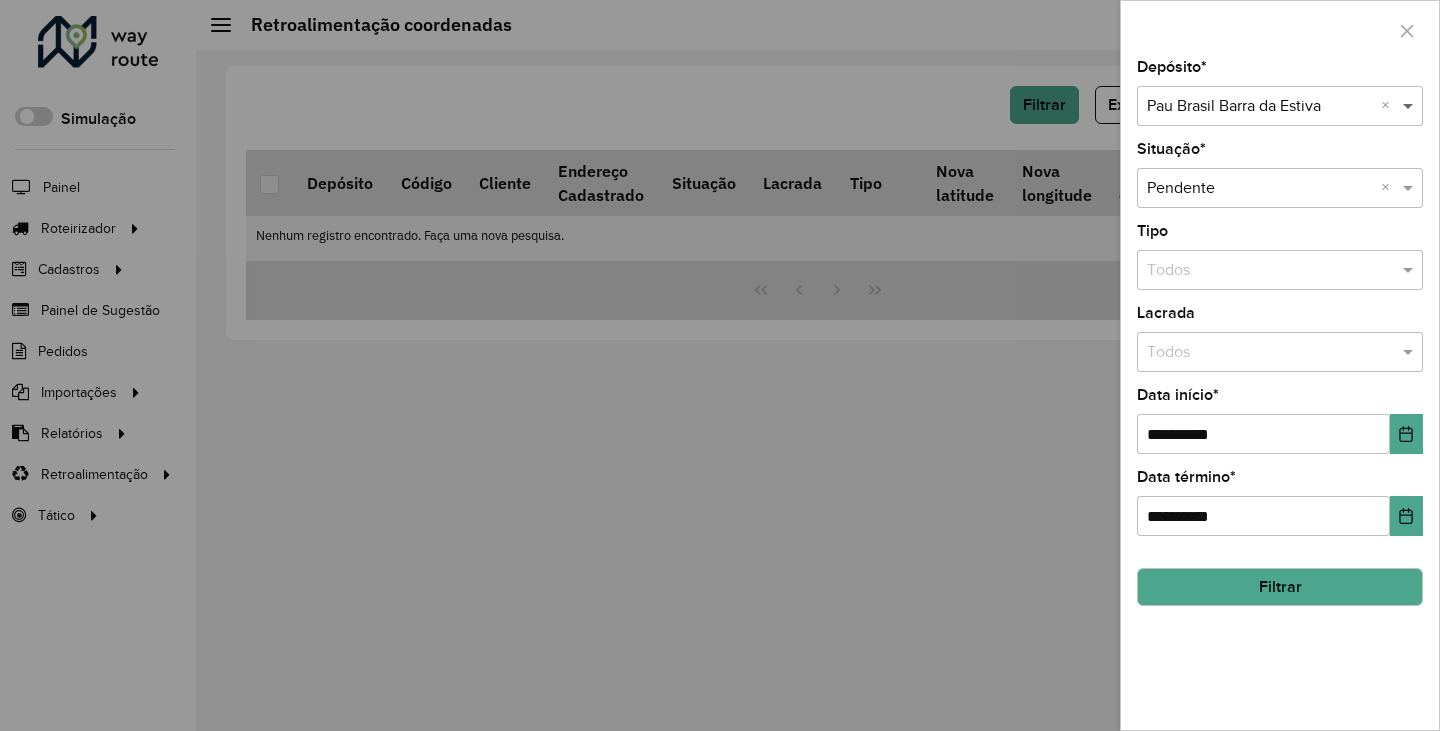 click at bounding box center (1410, 106) 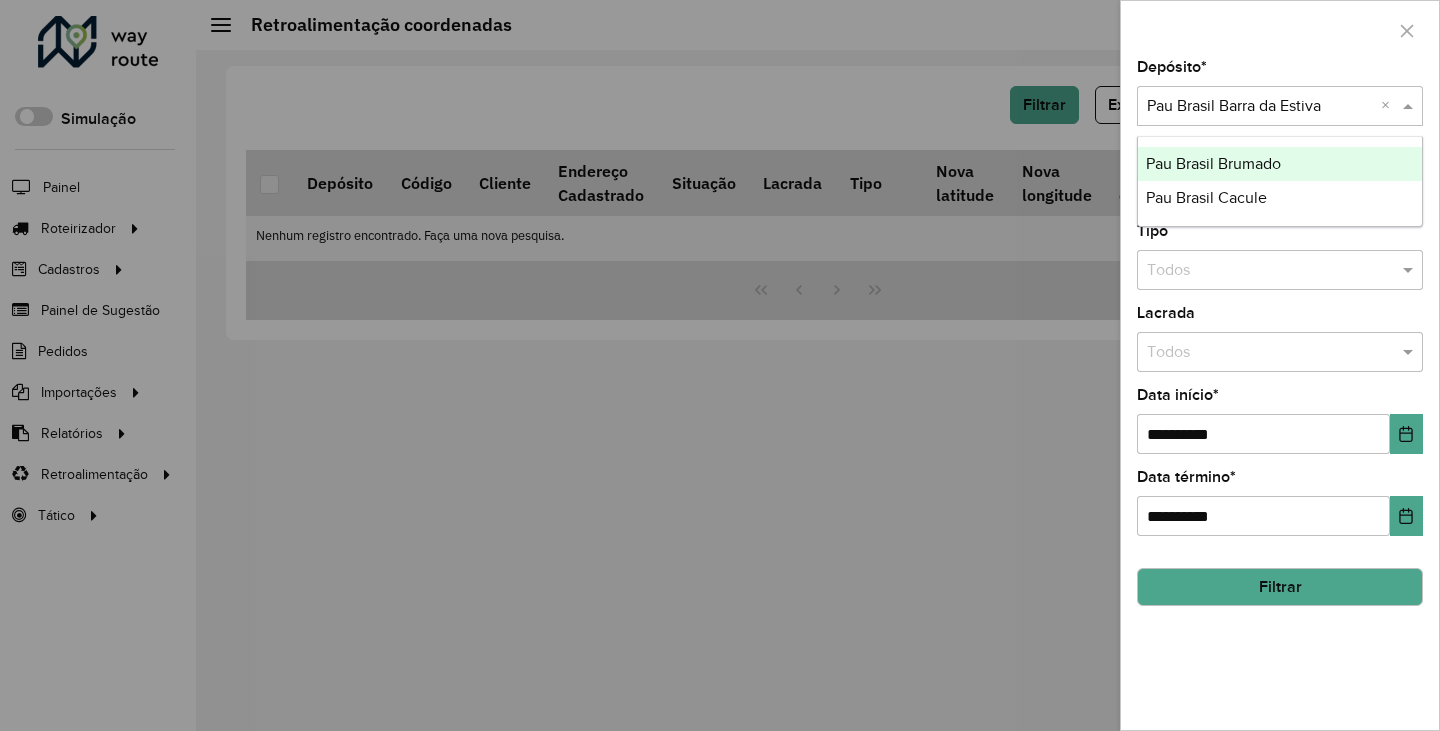 click on "Pau Brasil Brumado" at bounding box center (1213, 163) 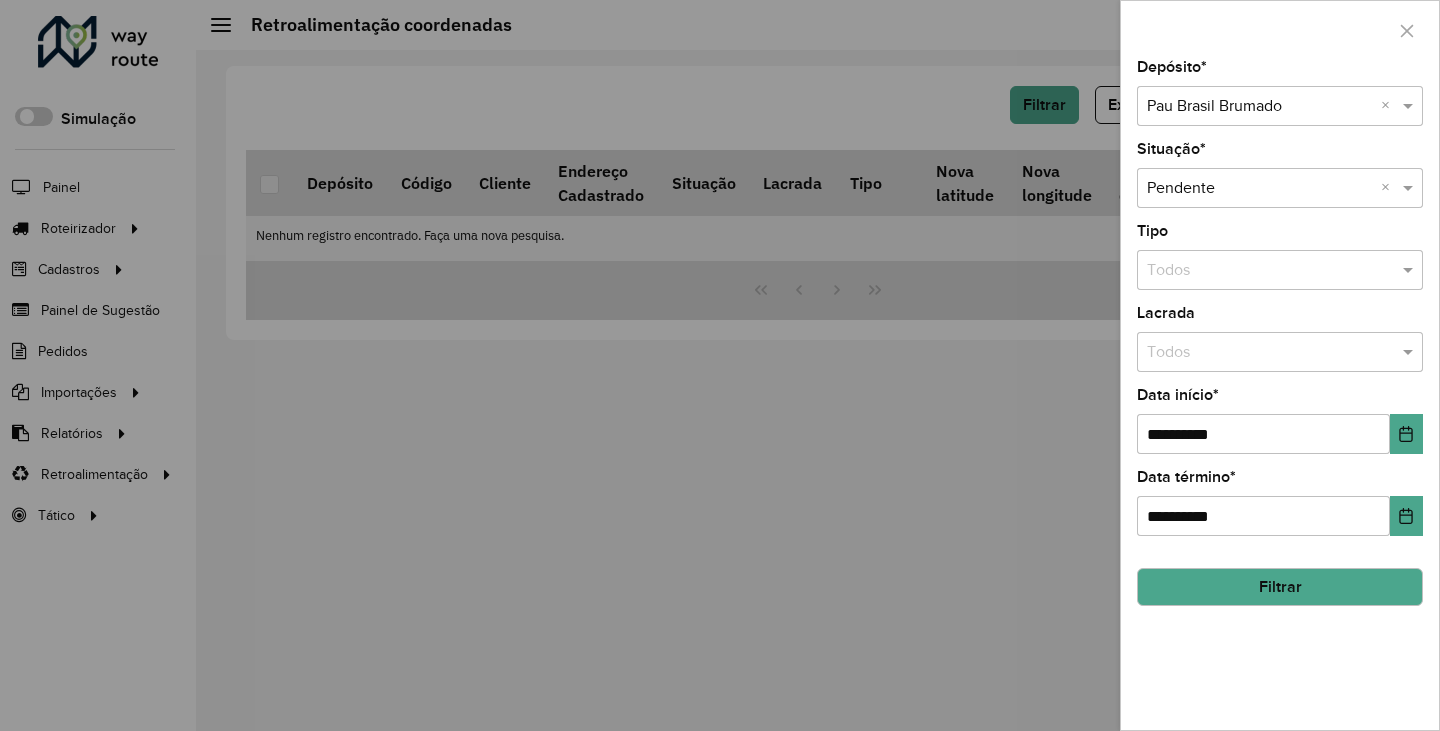 click on "Filtrar" 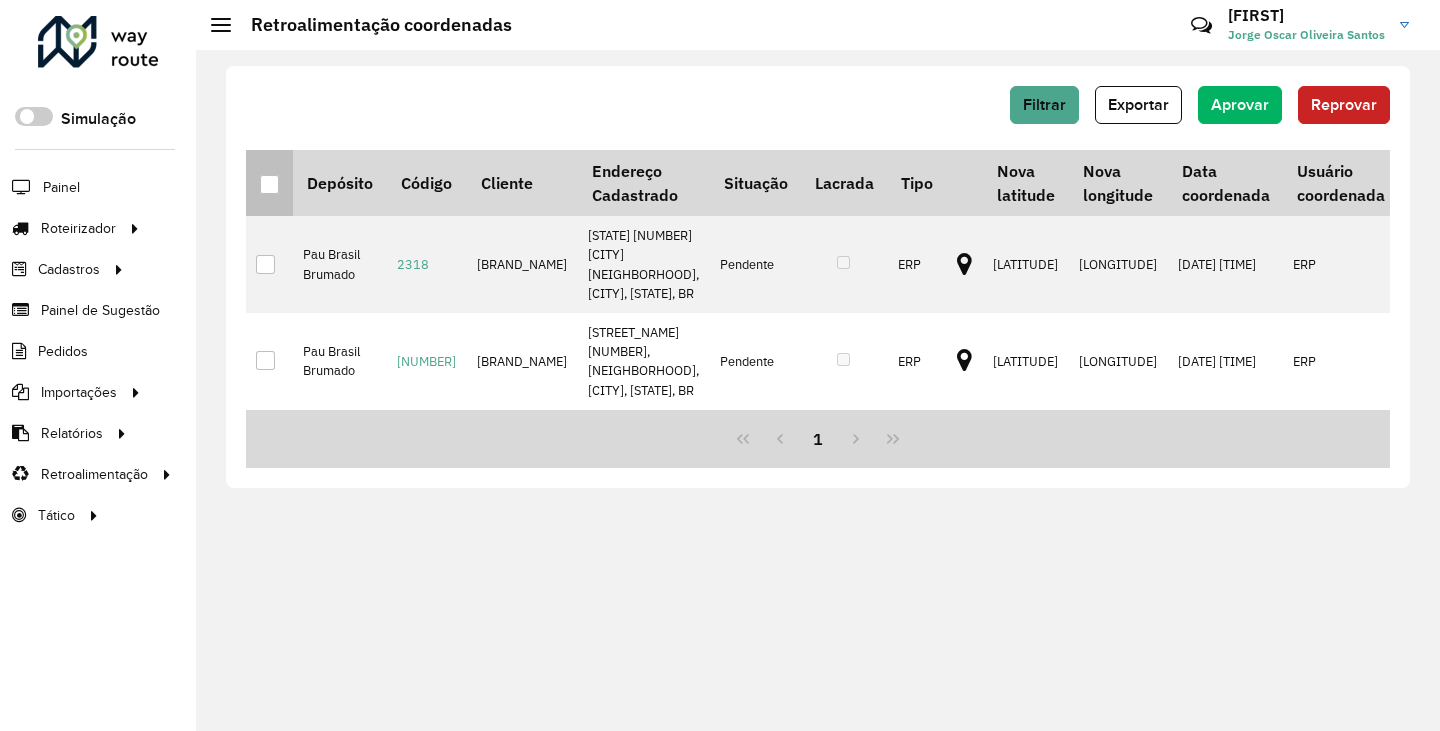 click at bounding box center (269, 184) 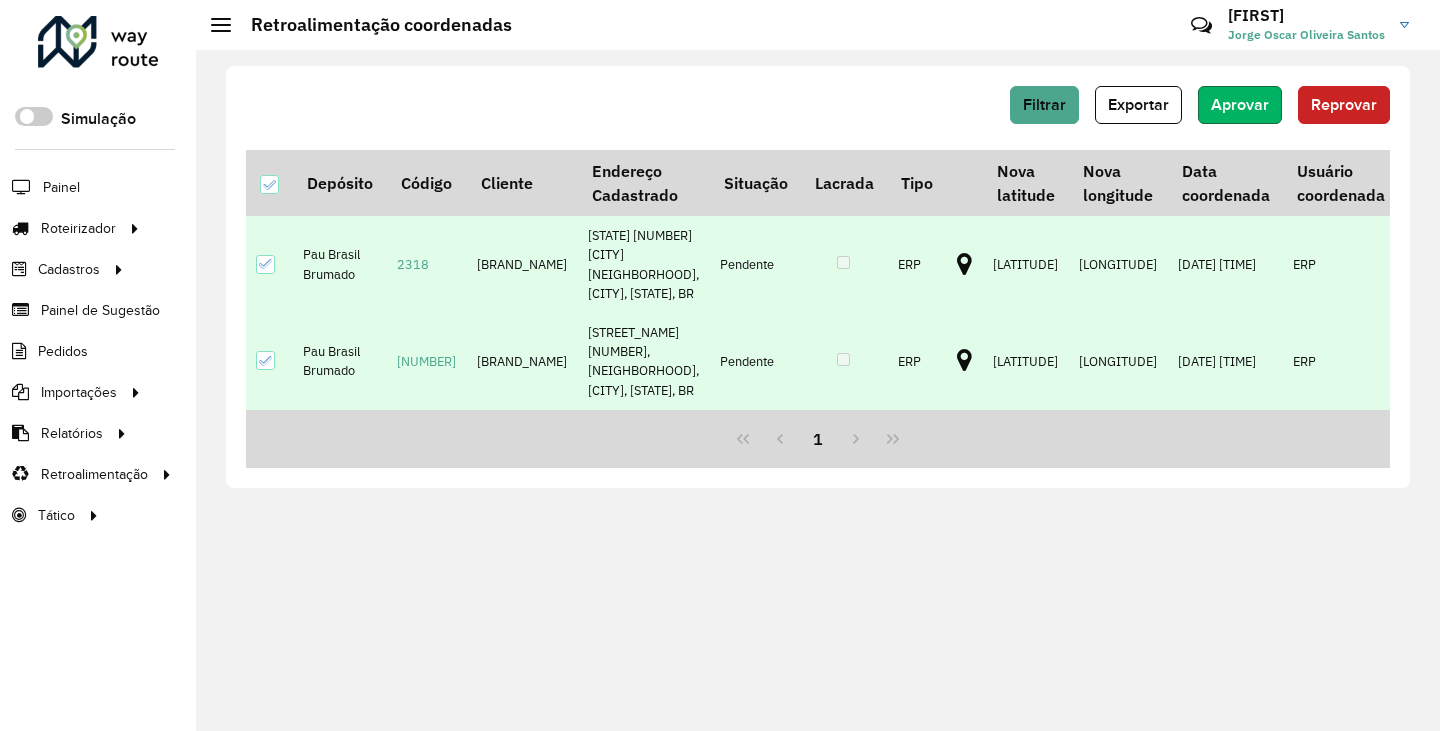 click on "Aprovar" 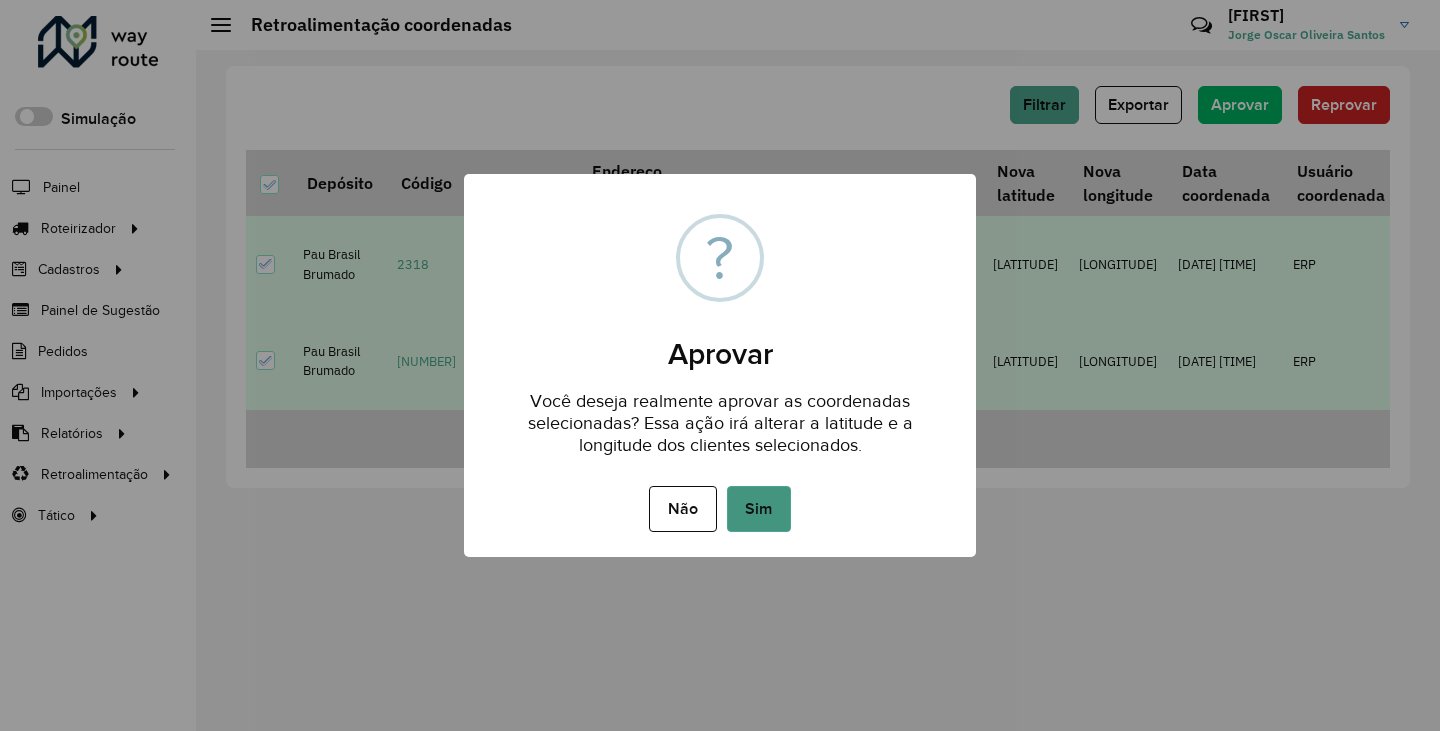 click on "Sim" at bounding box center [759, 509] 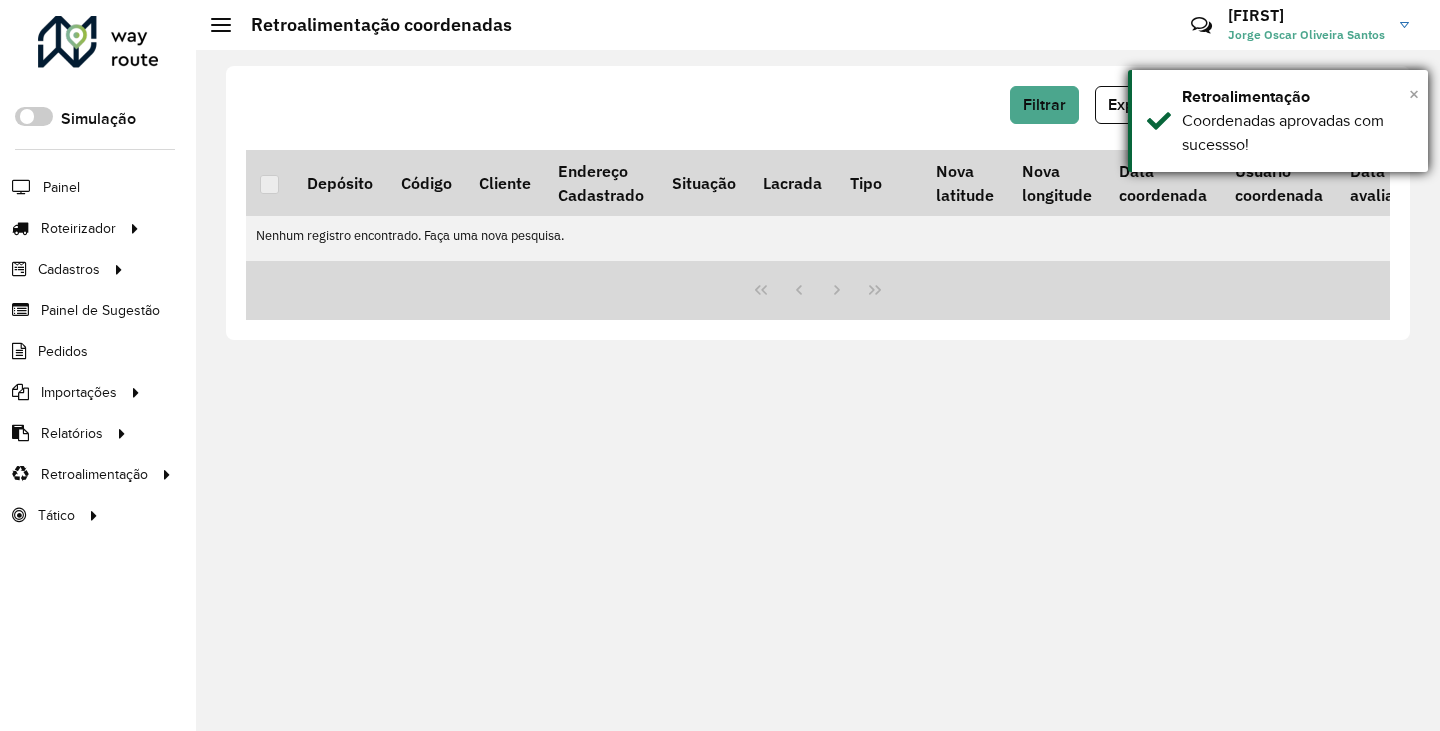 click on "×" at bounding box center [1414, 94] 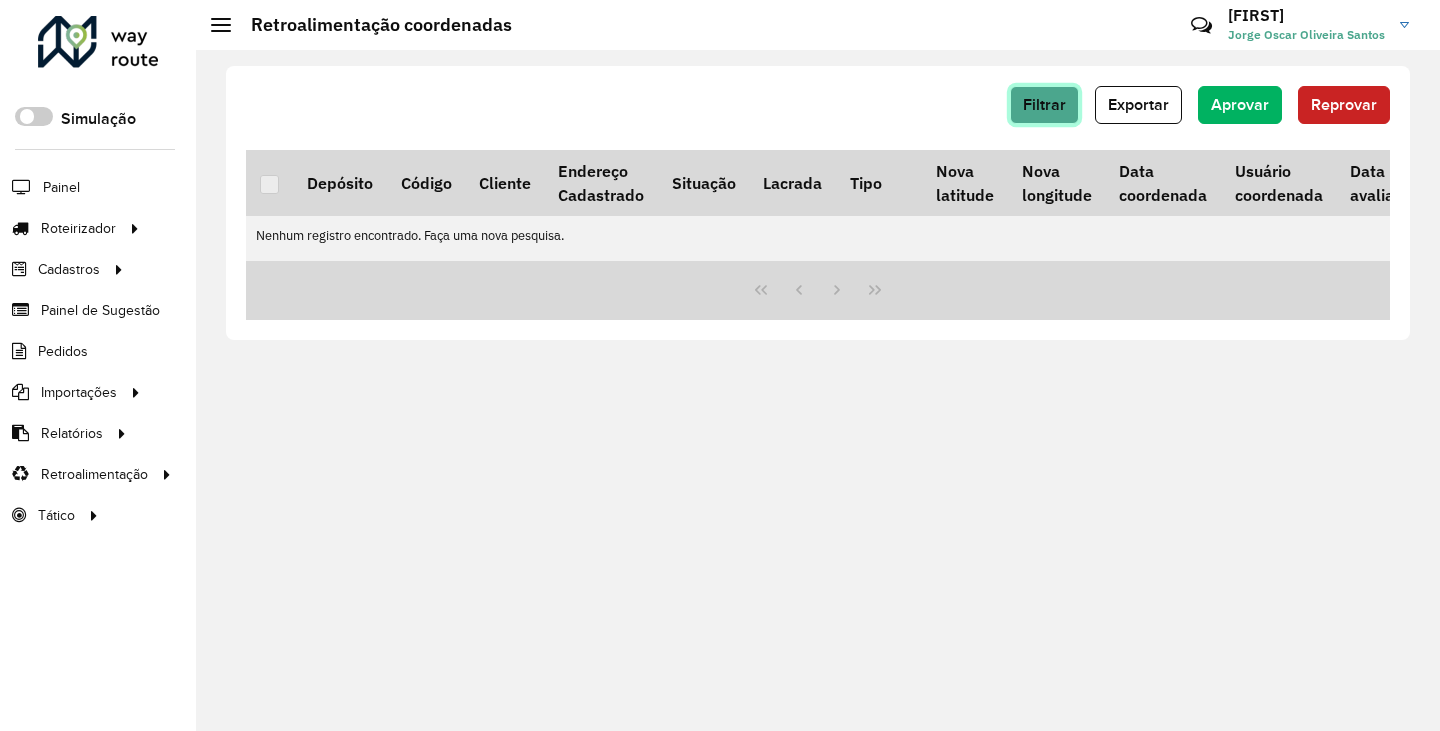click on "Filtrar" 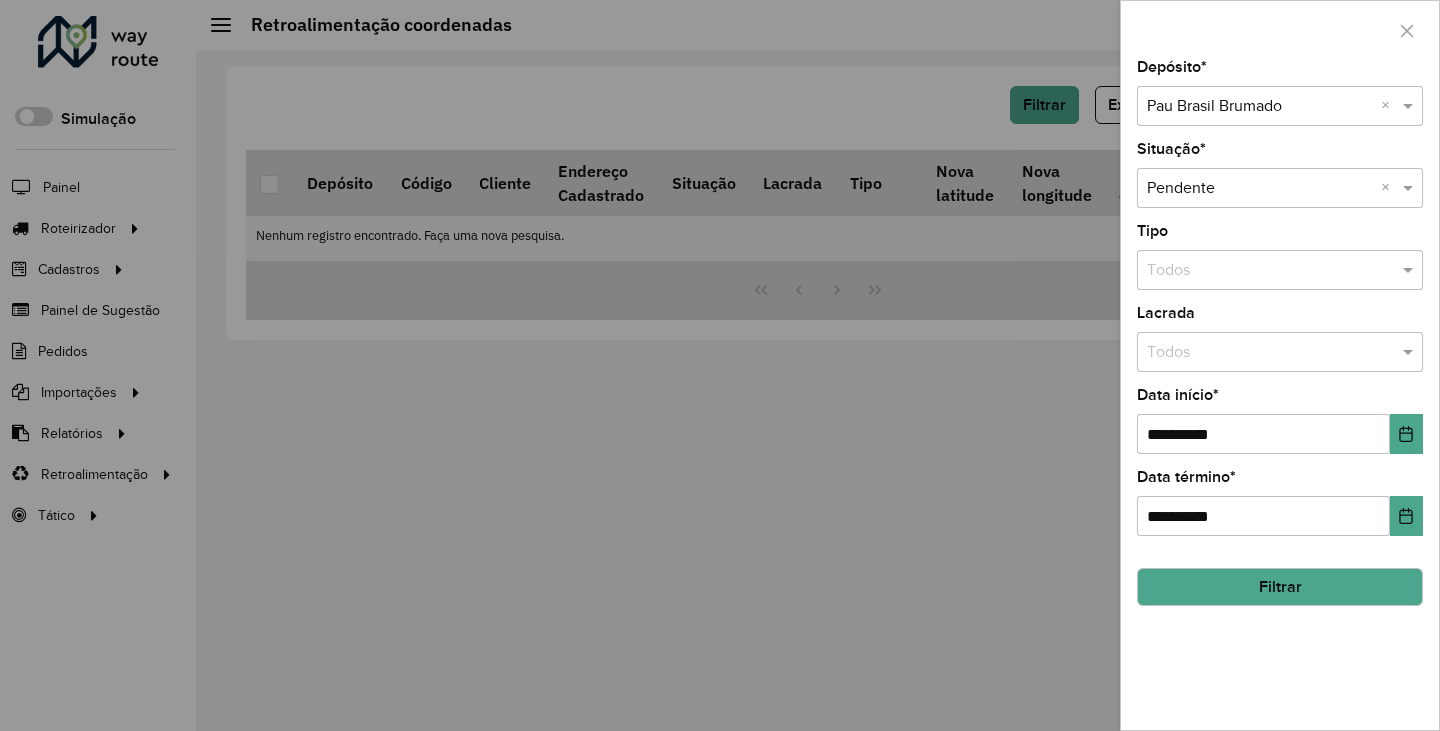 click at bounding box center [1260, 107] 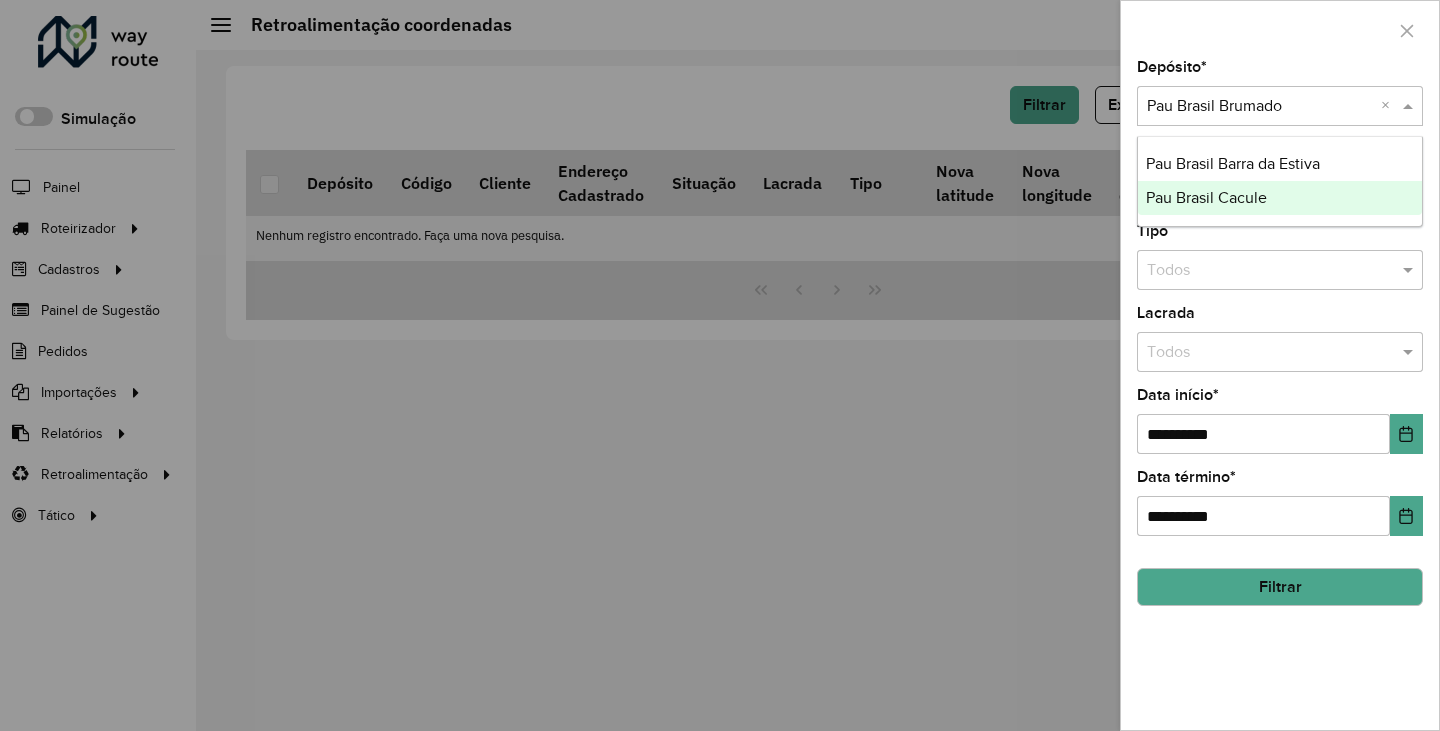 click on "Pau Brasil Cacule" at bounding box center [1280, 198] 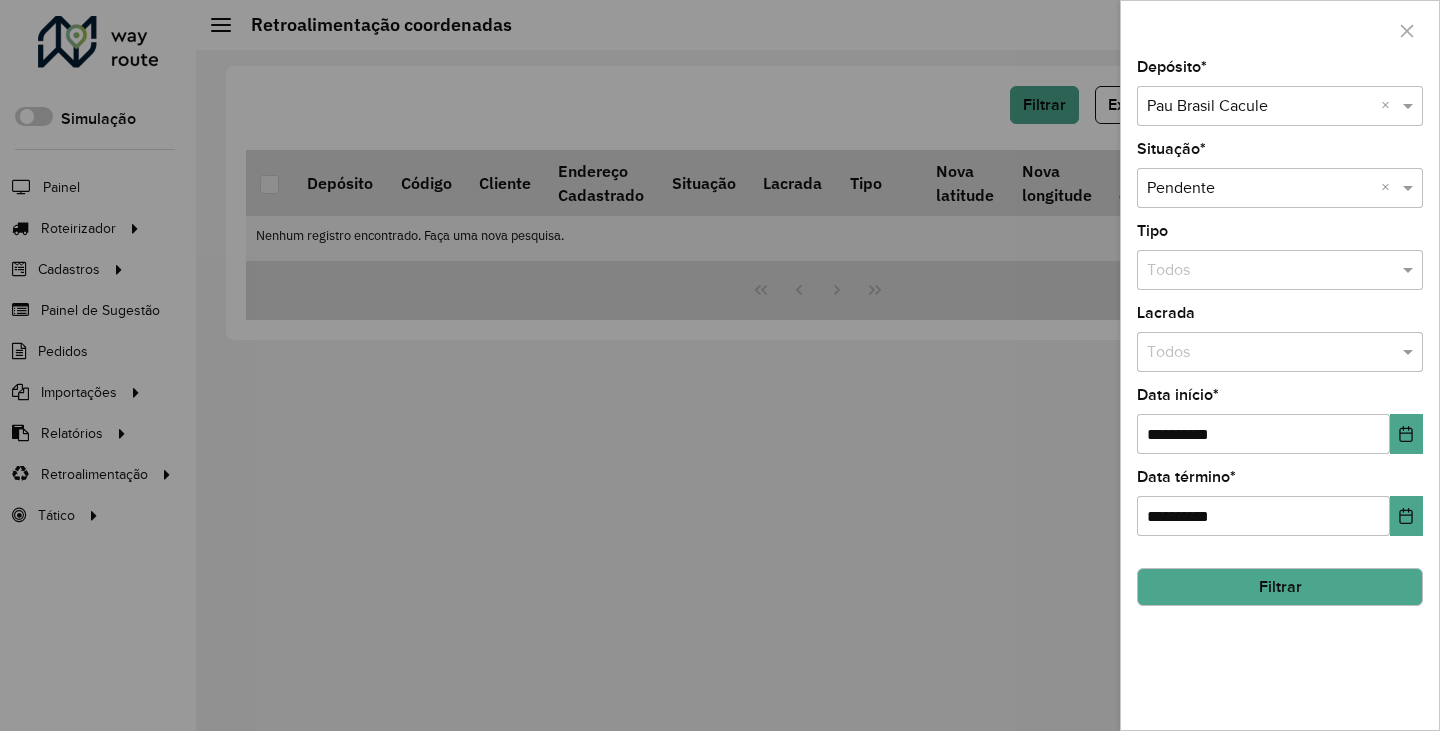 click on "Filtrar" 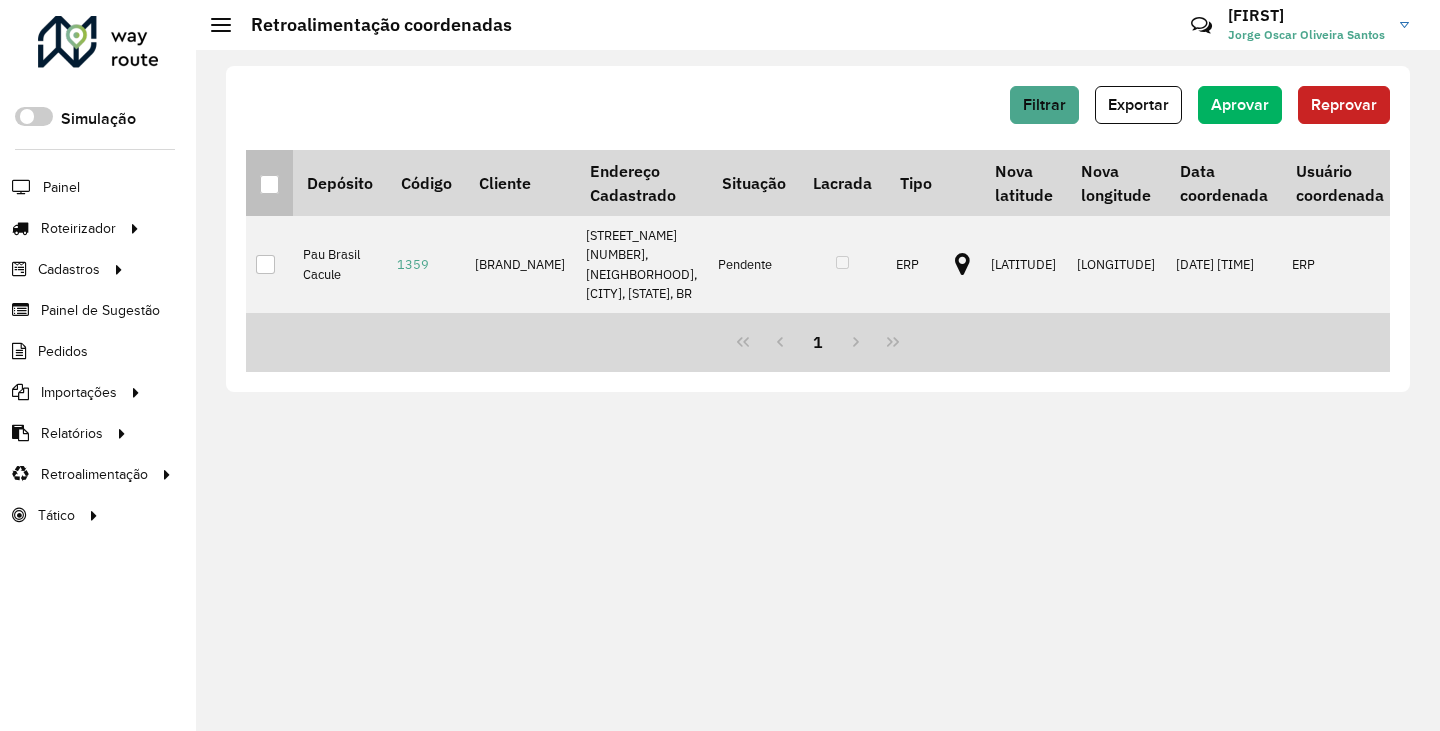click at bounding box center (269, 184) 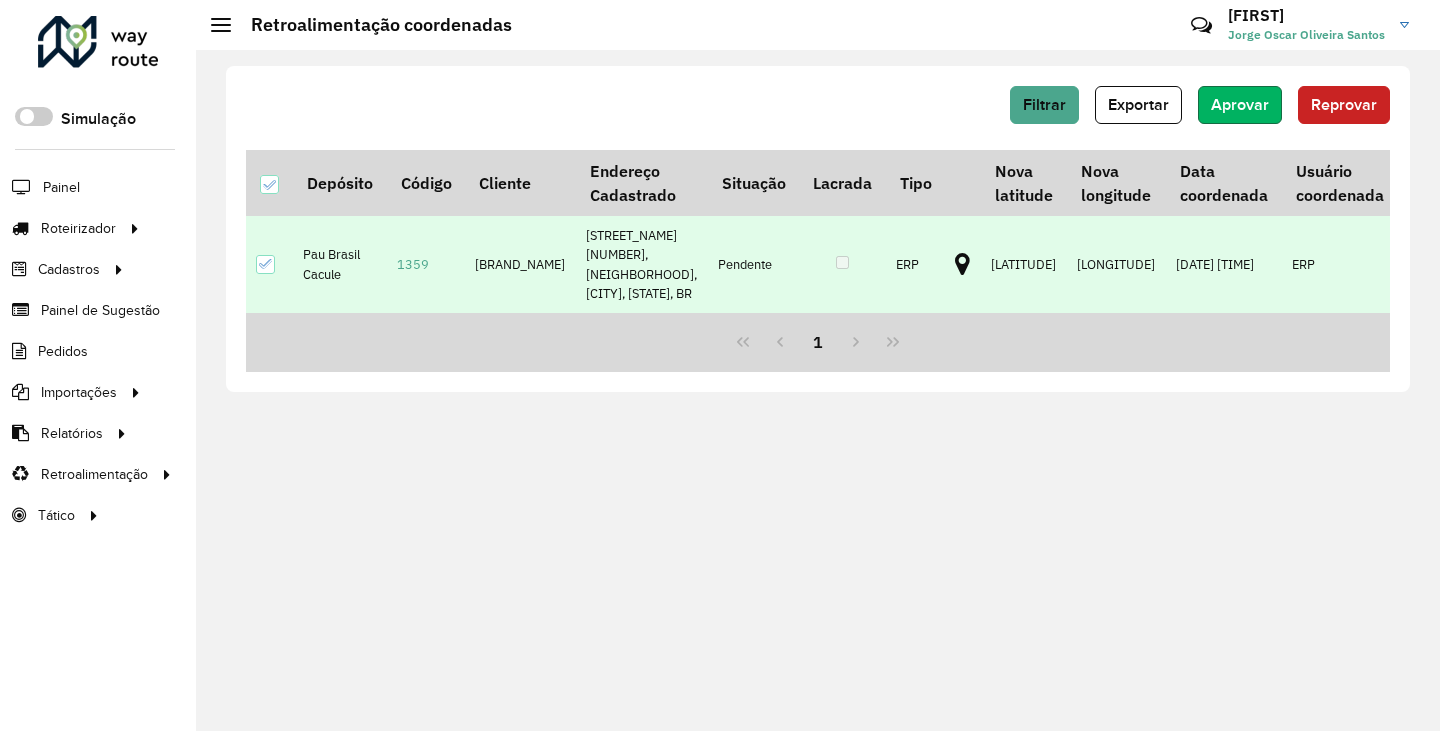 click on "Aprovar" 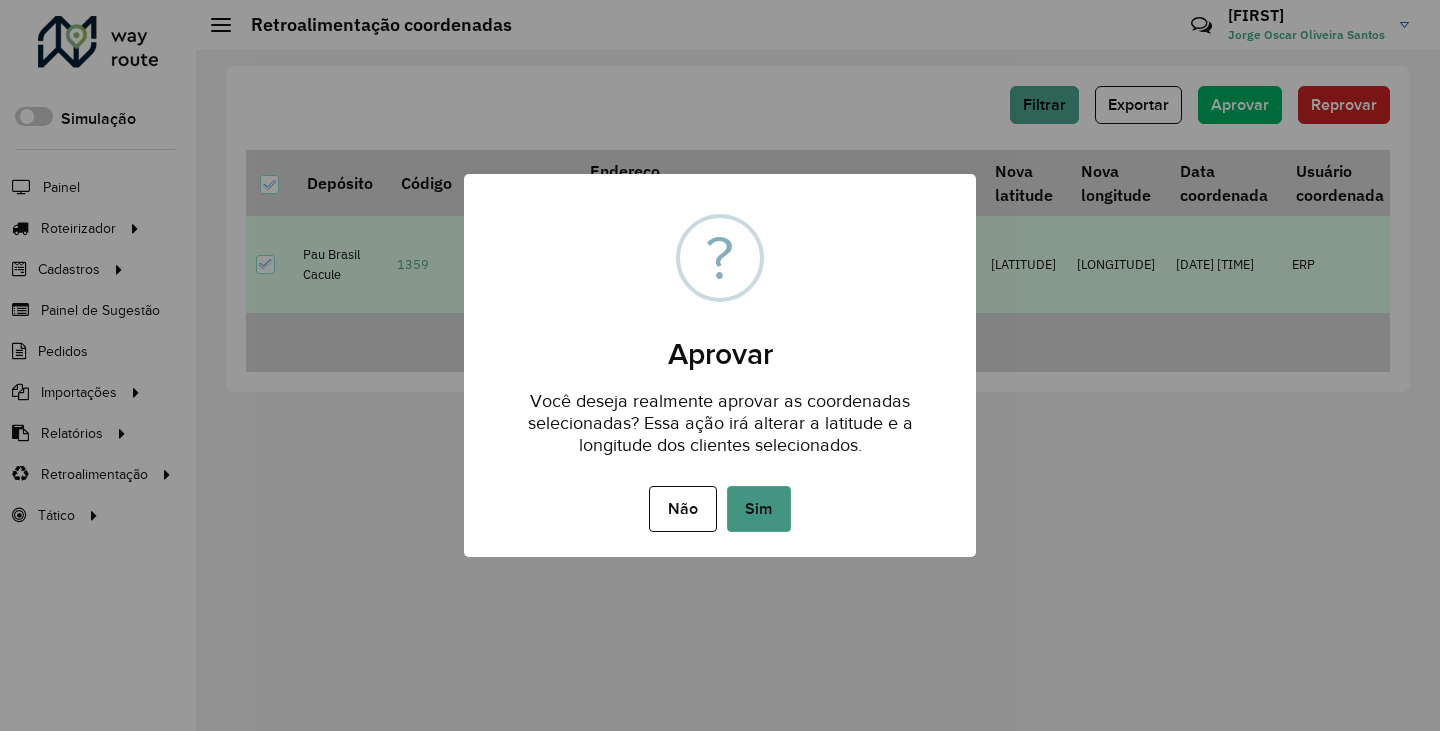 click on "Sim" at bounding box center (759, 509) 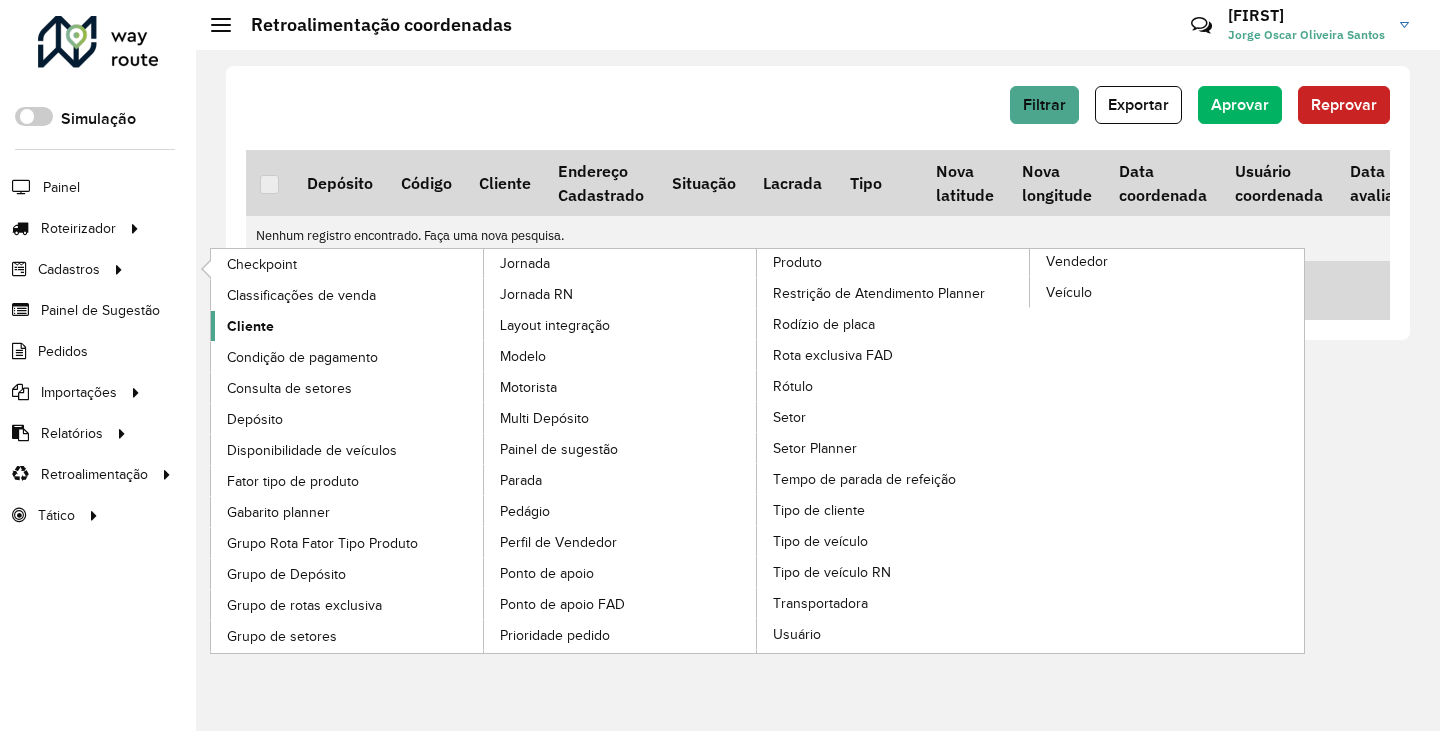 click on "Cliente" 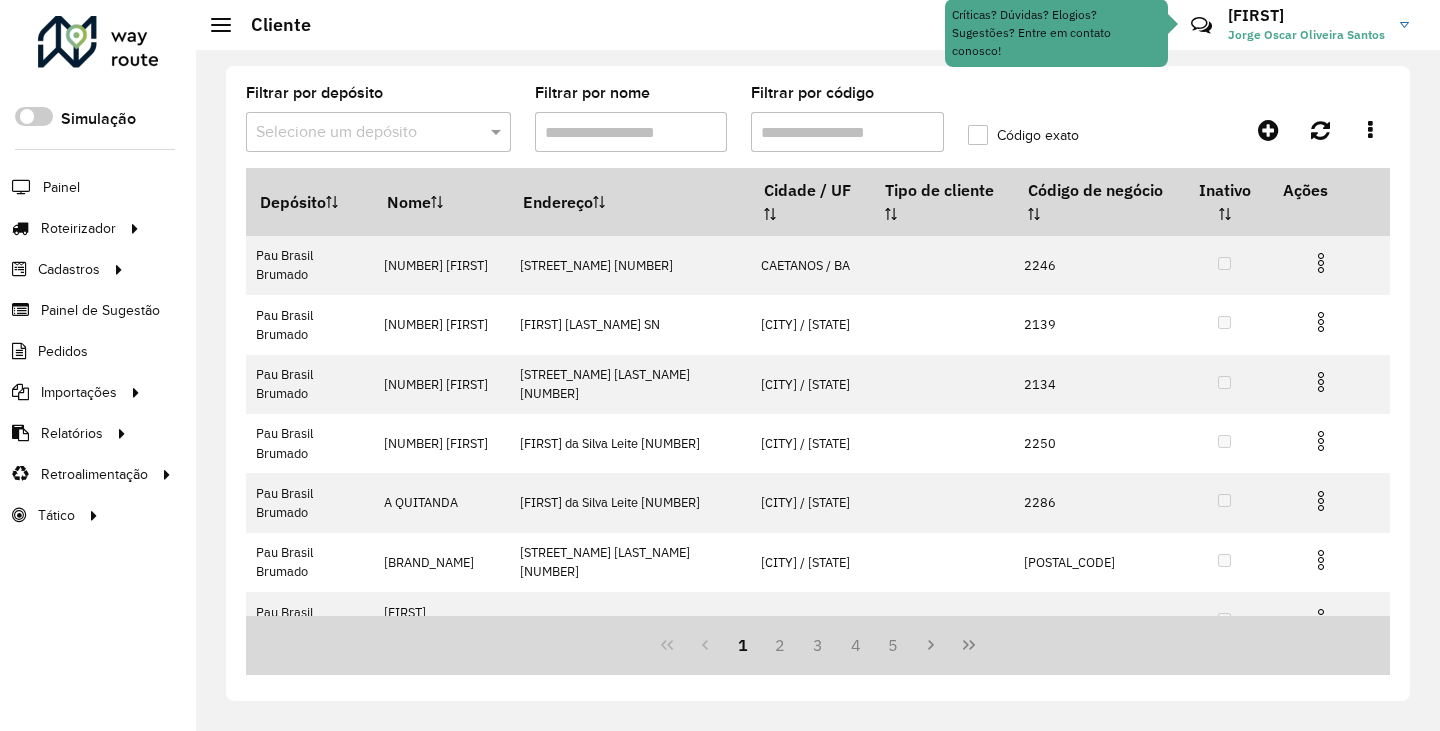 click on "Selecione um depósito" at bounding box center (378, 132) 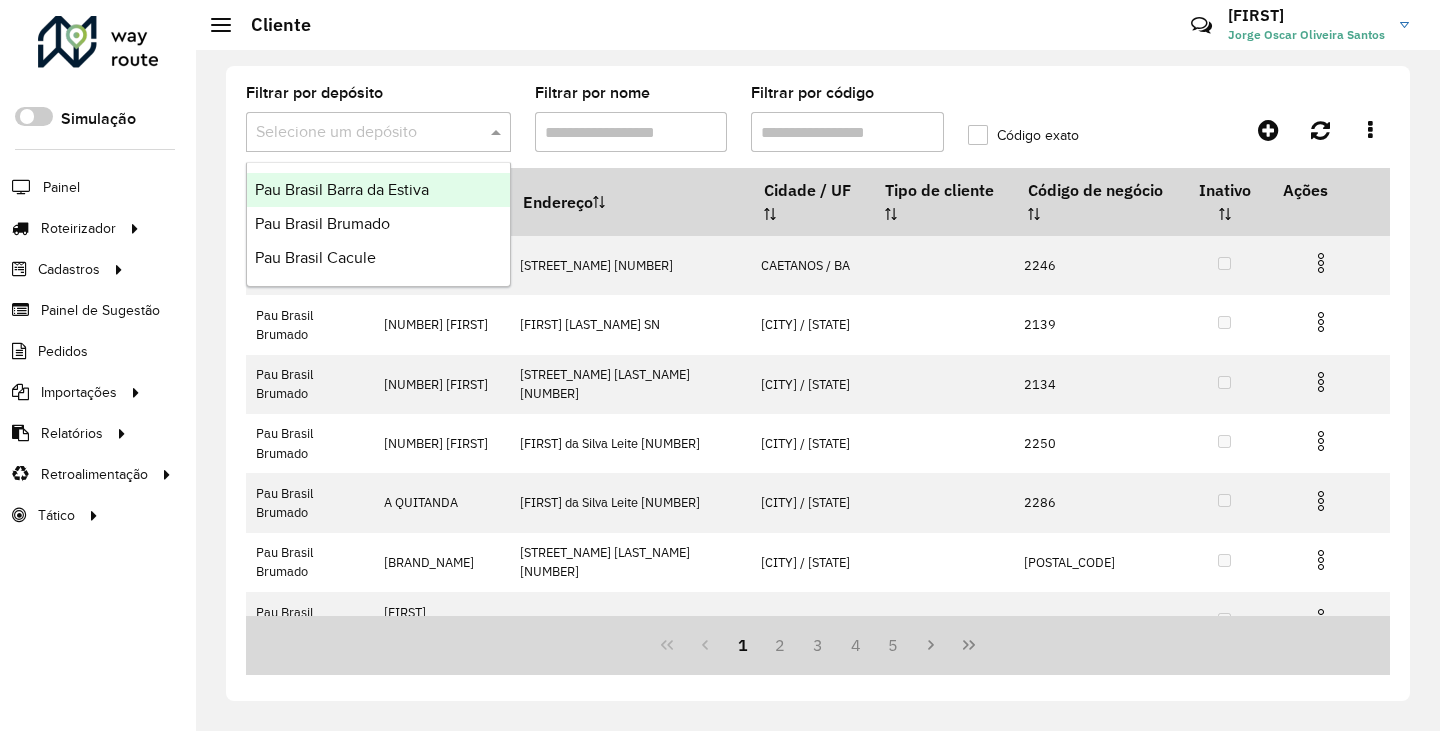 click on "Cliente Críticas? Dúvidas? Elogios? Sugestões? Entre em contato conosco! [FIRST] [FIRST] [FIRST] [LAST_NAME]" 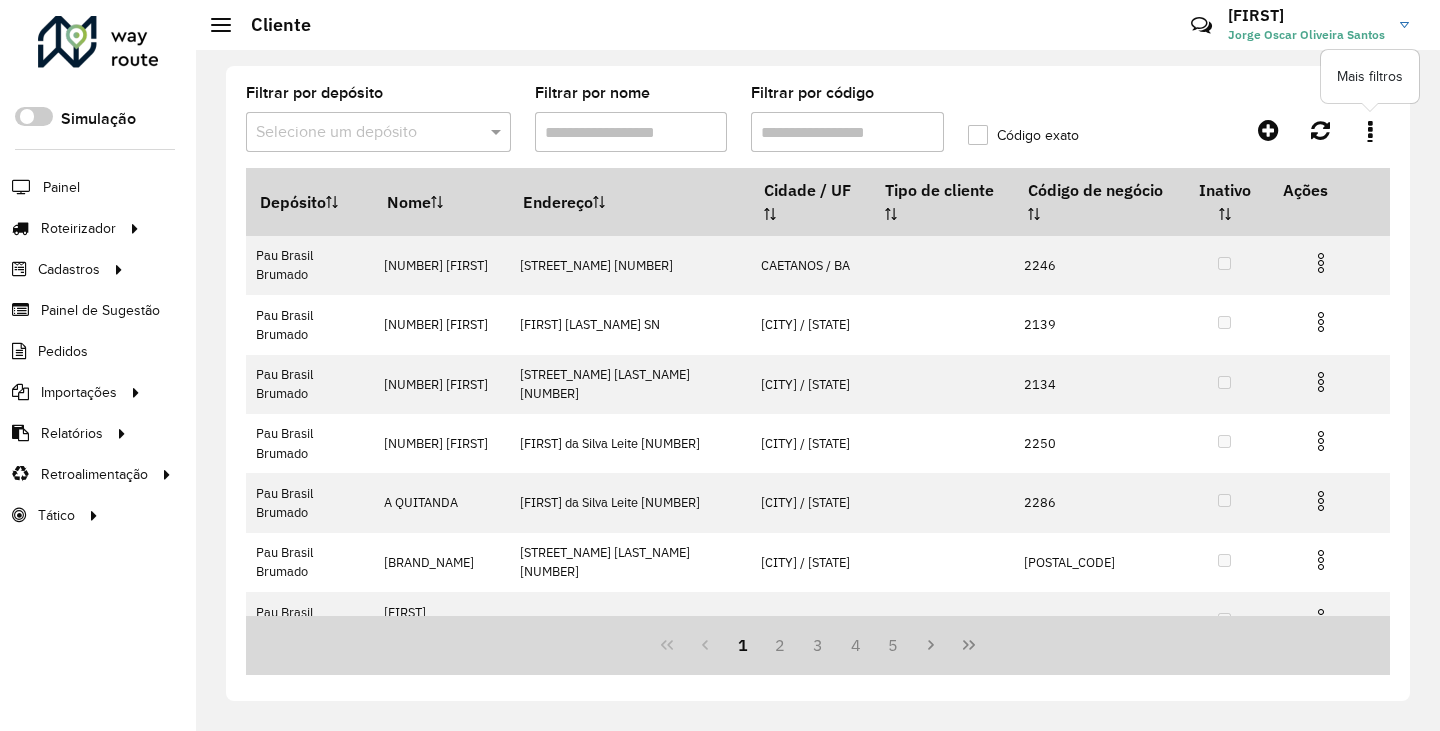 click 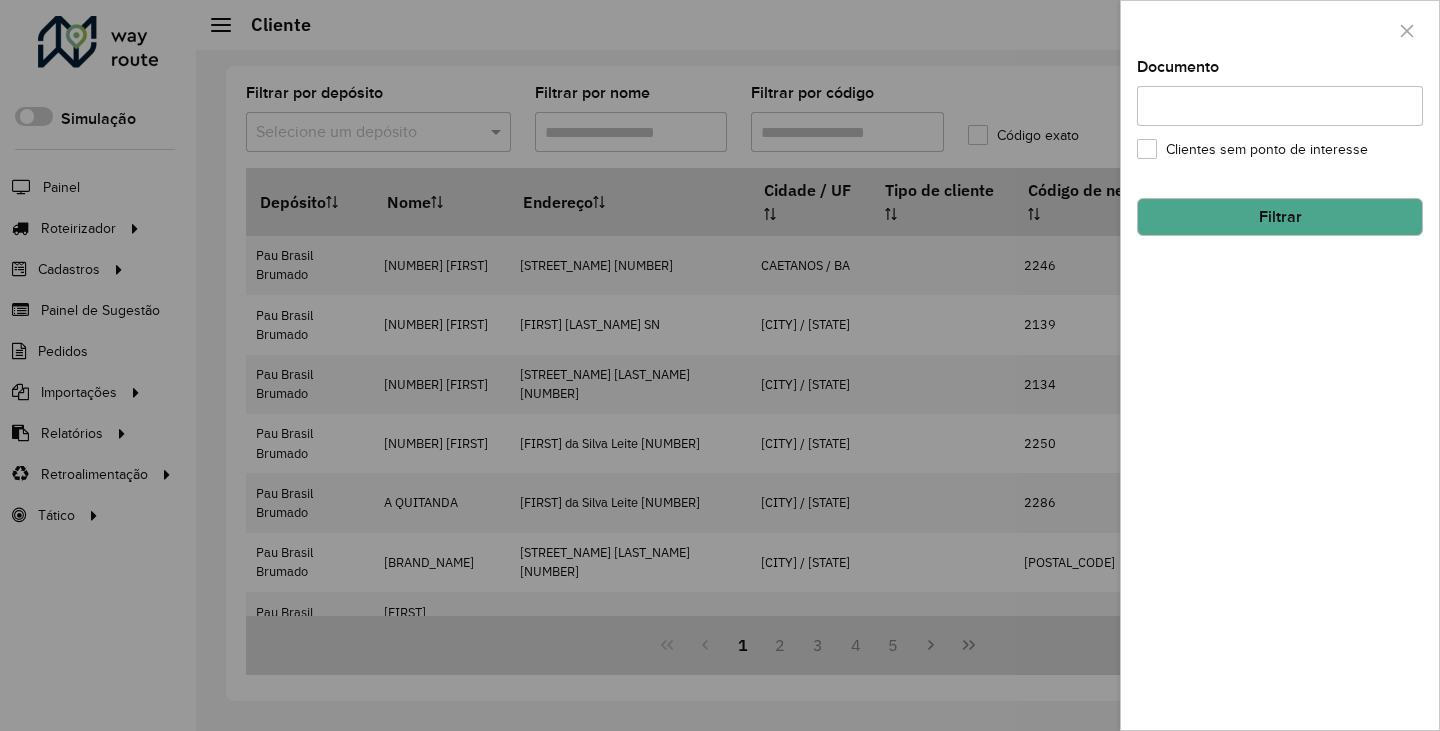 click at bounding box center (720, 365) 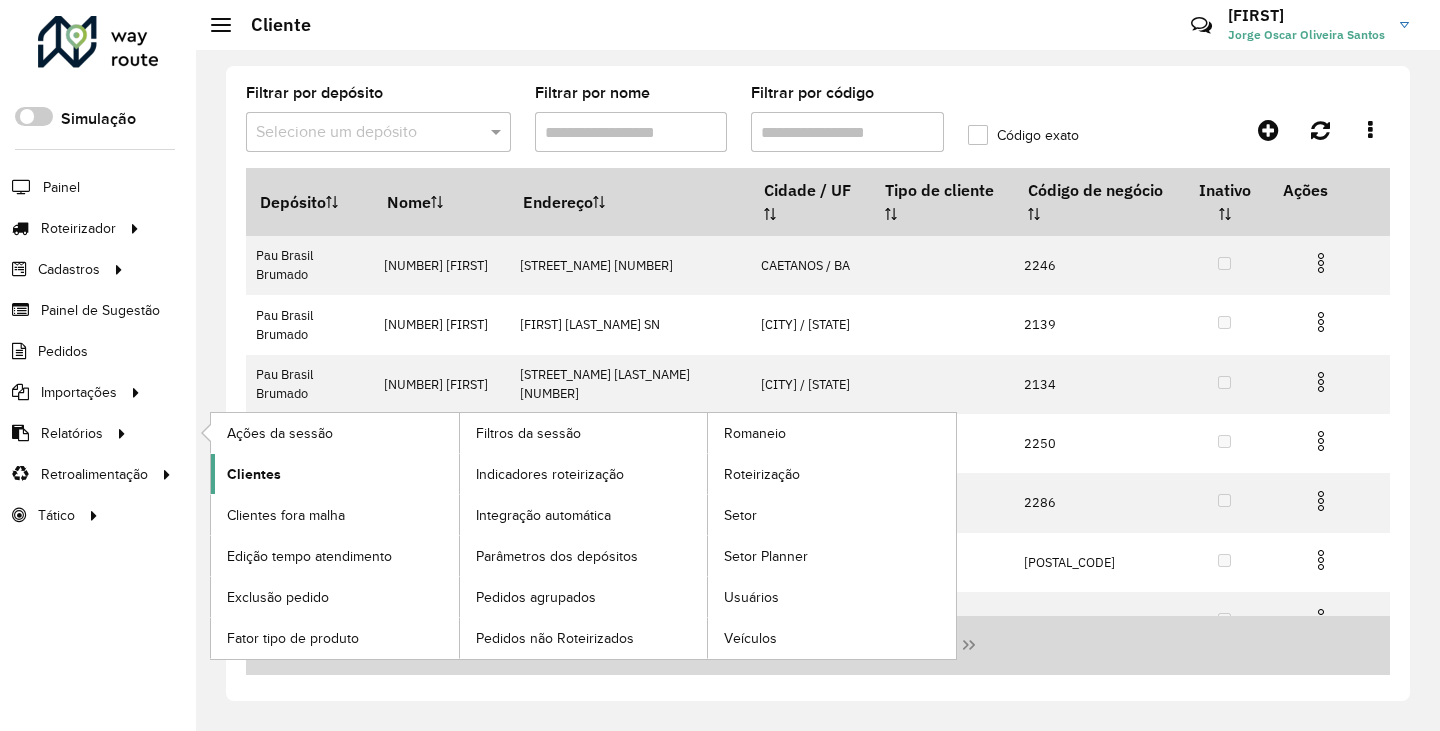 click on "Clientes" 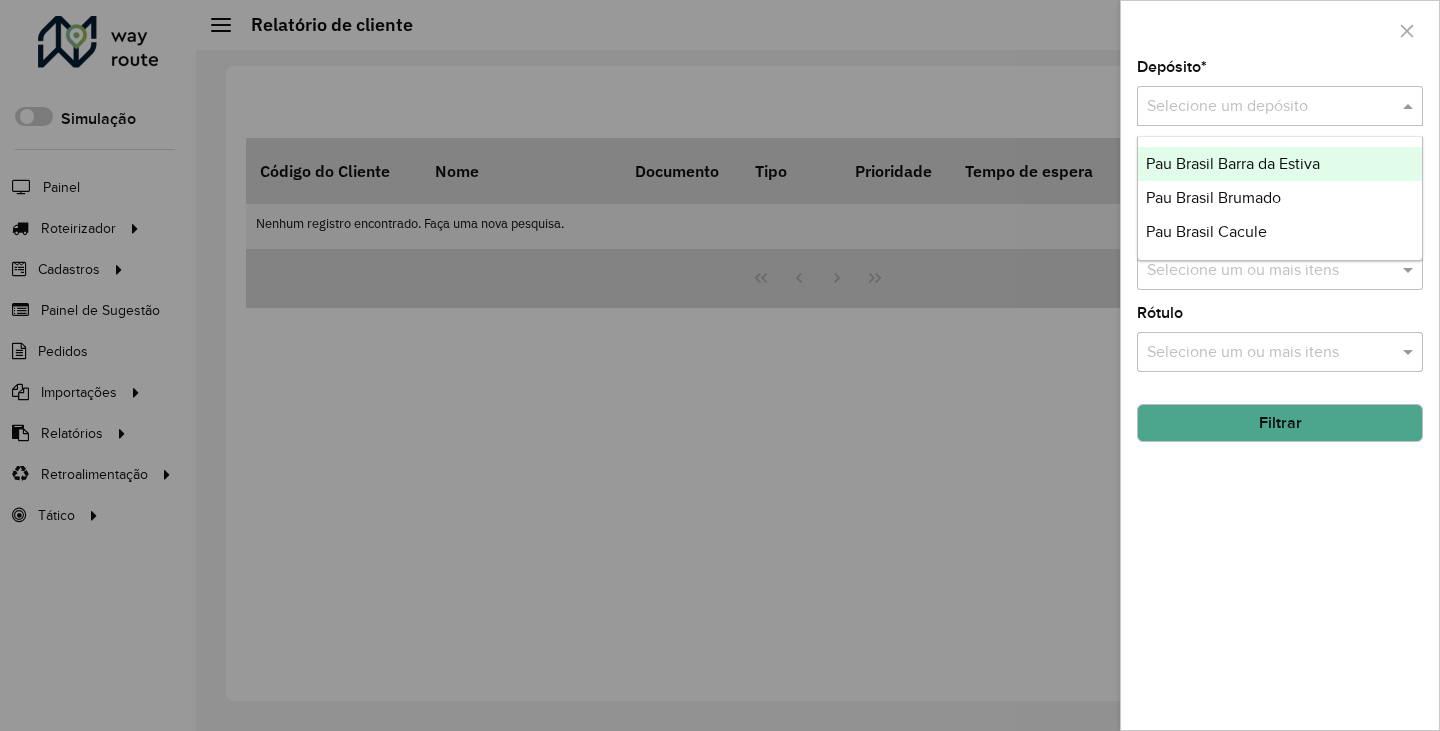 click at bounding box center [1260, 107] 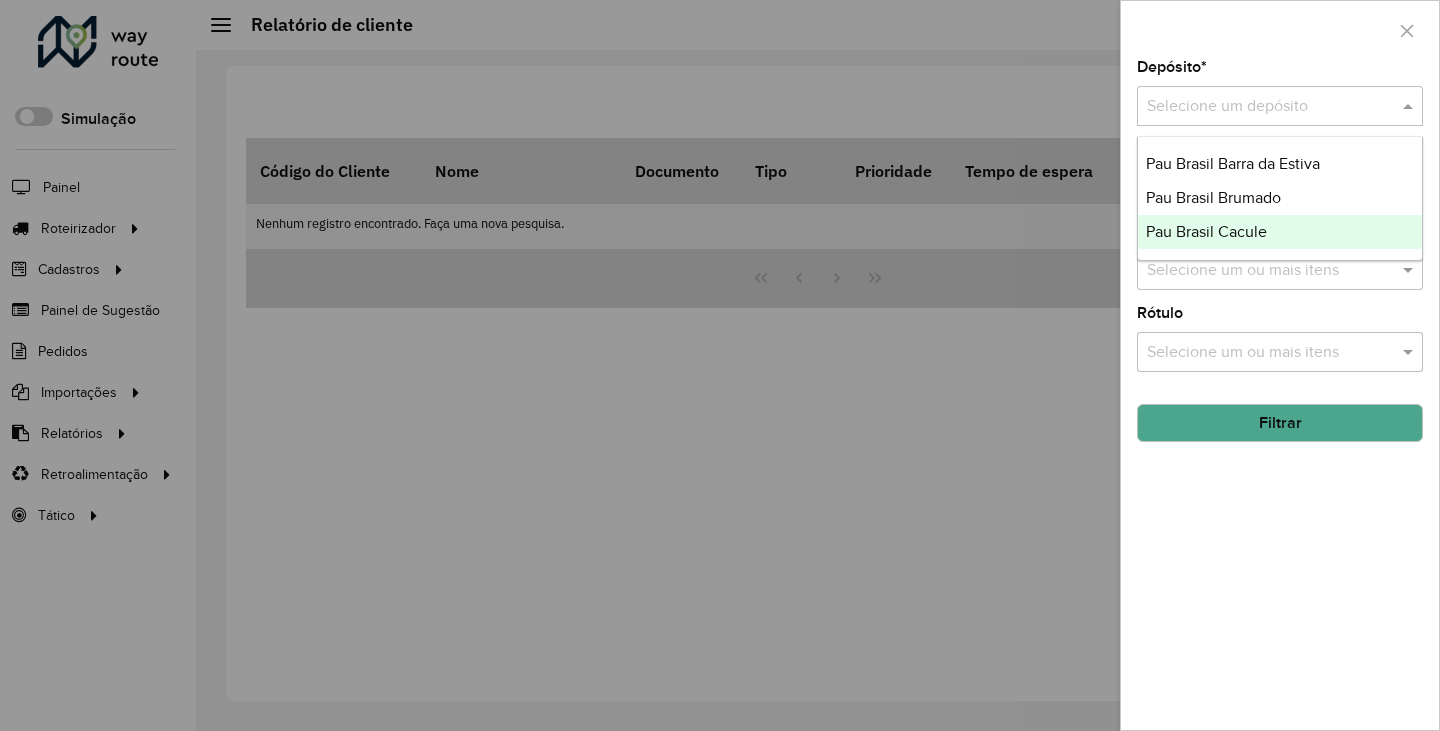 click on "Depósito  * Selecione um depósito  Setor  Selecione um ou mais itens  Tipo de cliente  Selecione um ou mais itens  Rótulo  Selecione um ou mais itens Filtrar" 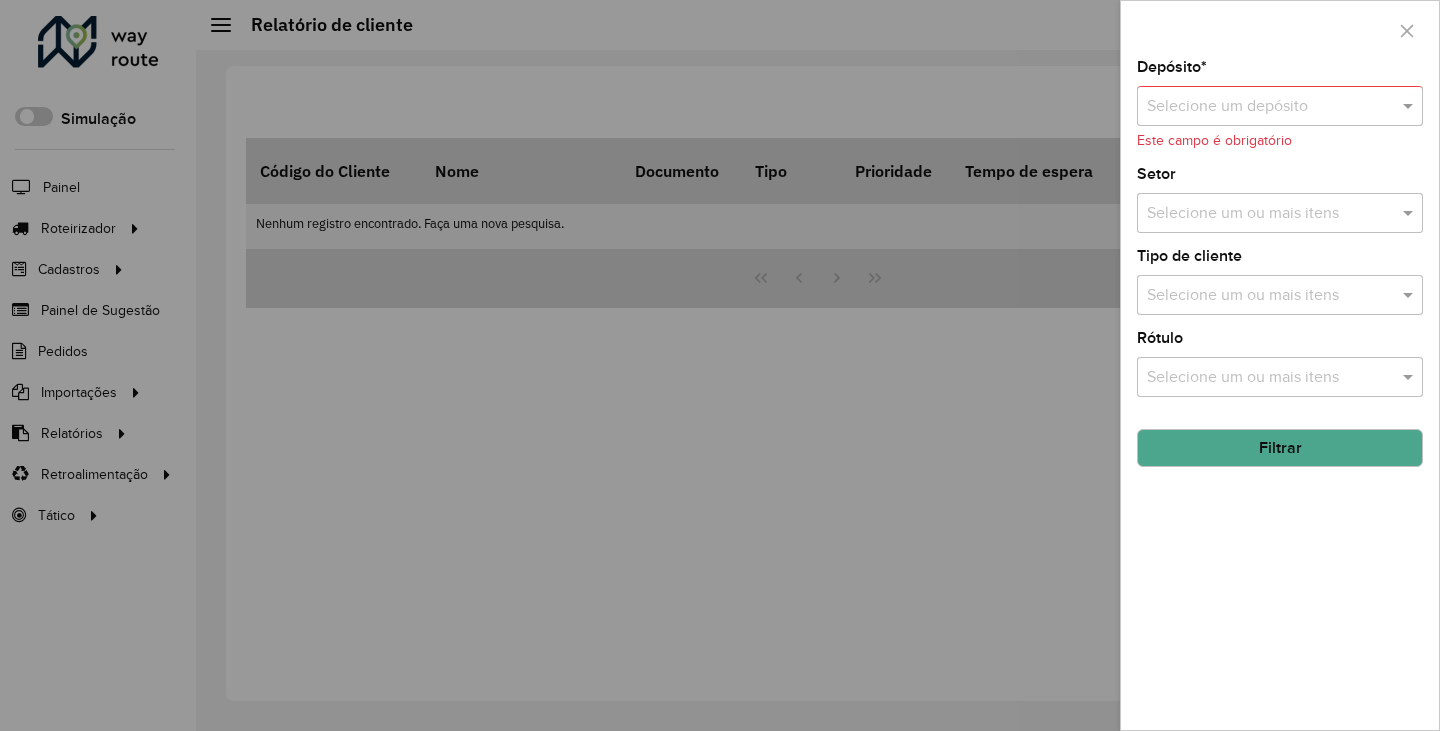 click at bounding box center (1260, 107) 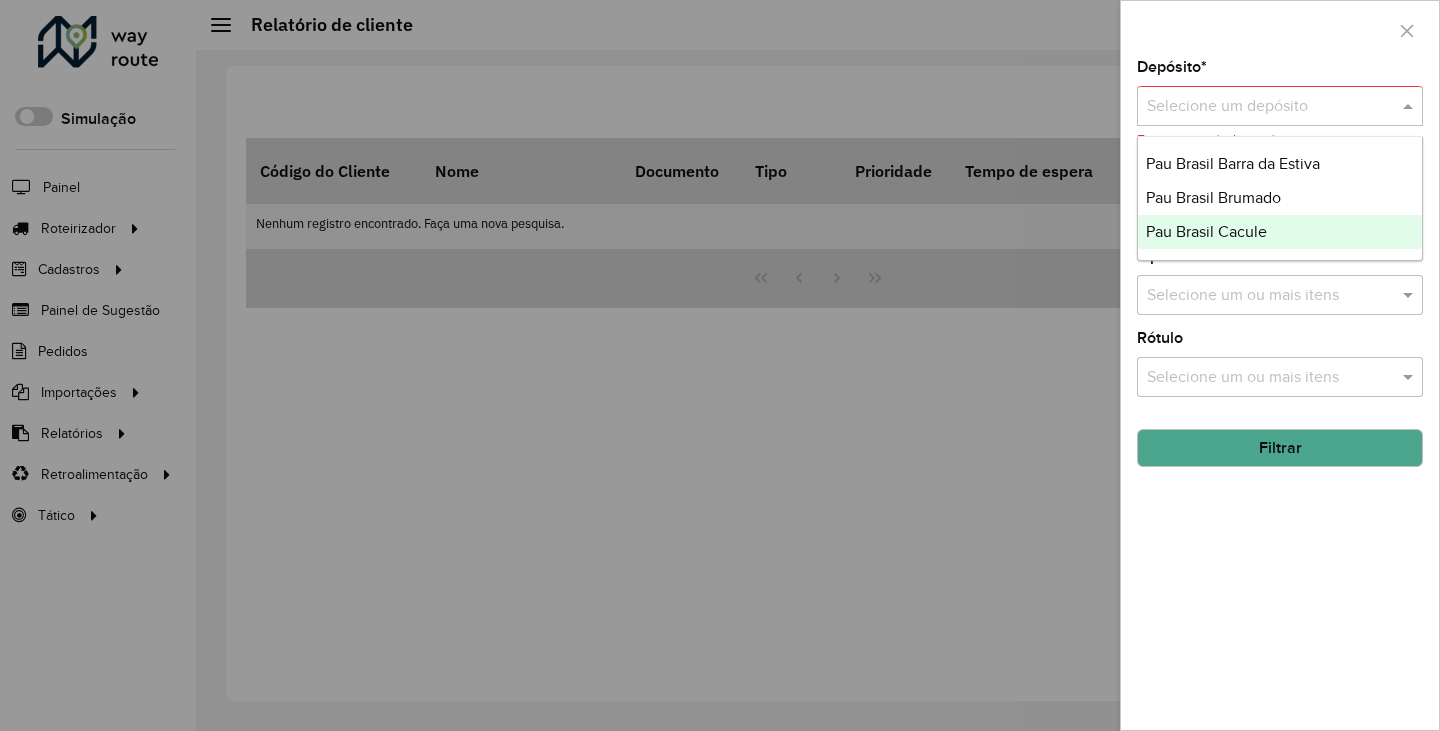 click on "Depósito  * Selecione um depósito Este campo é obrigatório  Setor  Selecione um ou mais itens  Tipo de cliente  Selecione um ou mais itens  Rótulo  Selecione um ou mais itens Filtrar" 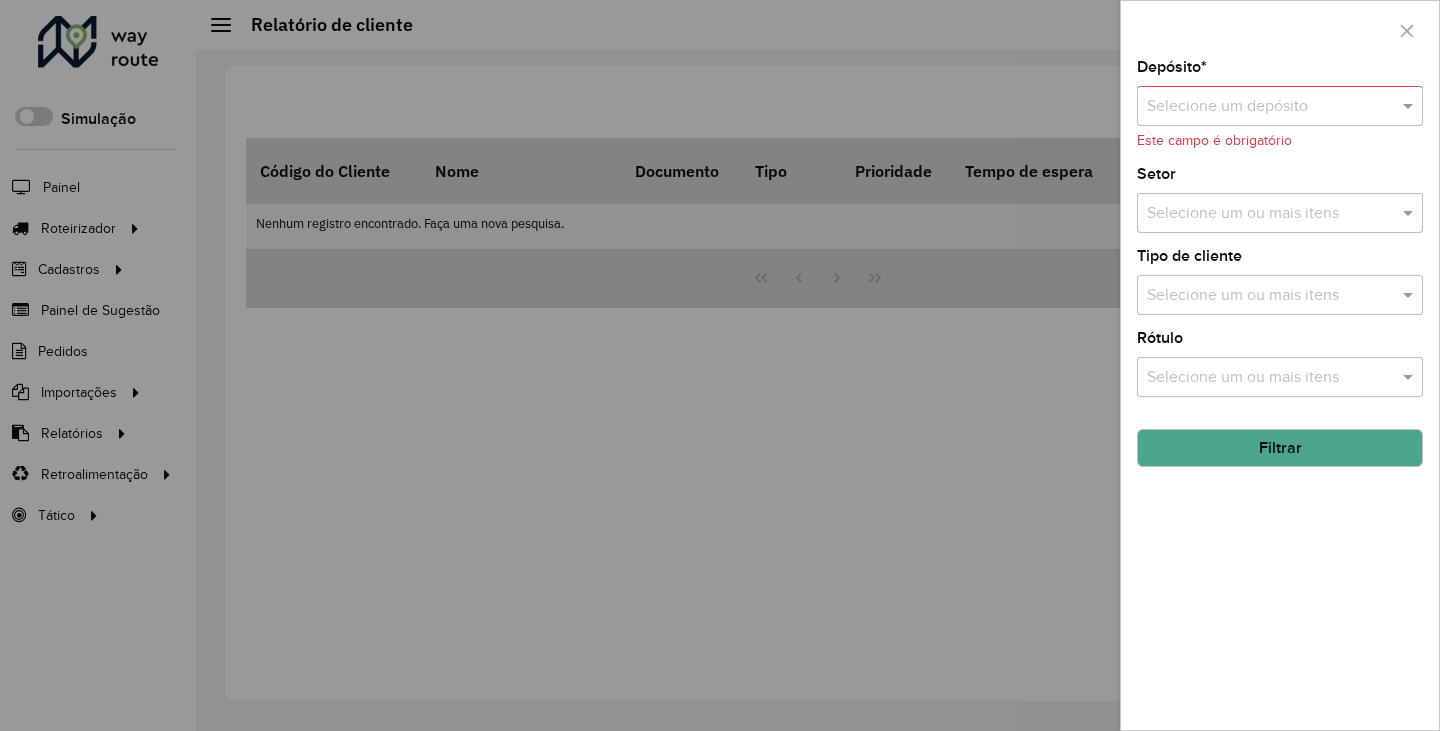 click on "Depósito  * Selecione um depósito Este campo é obrigatório" 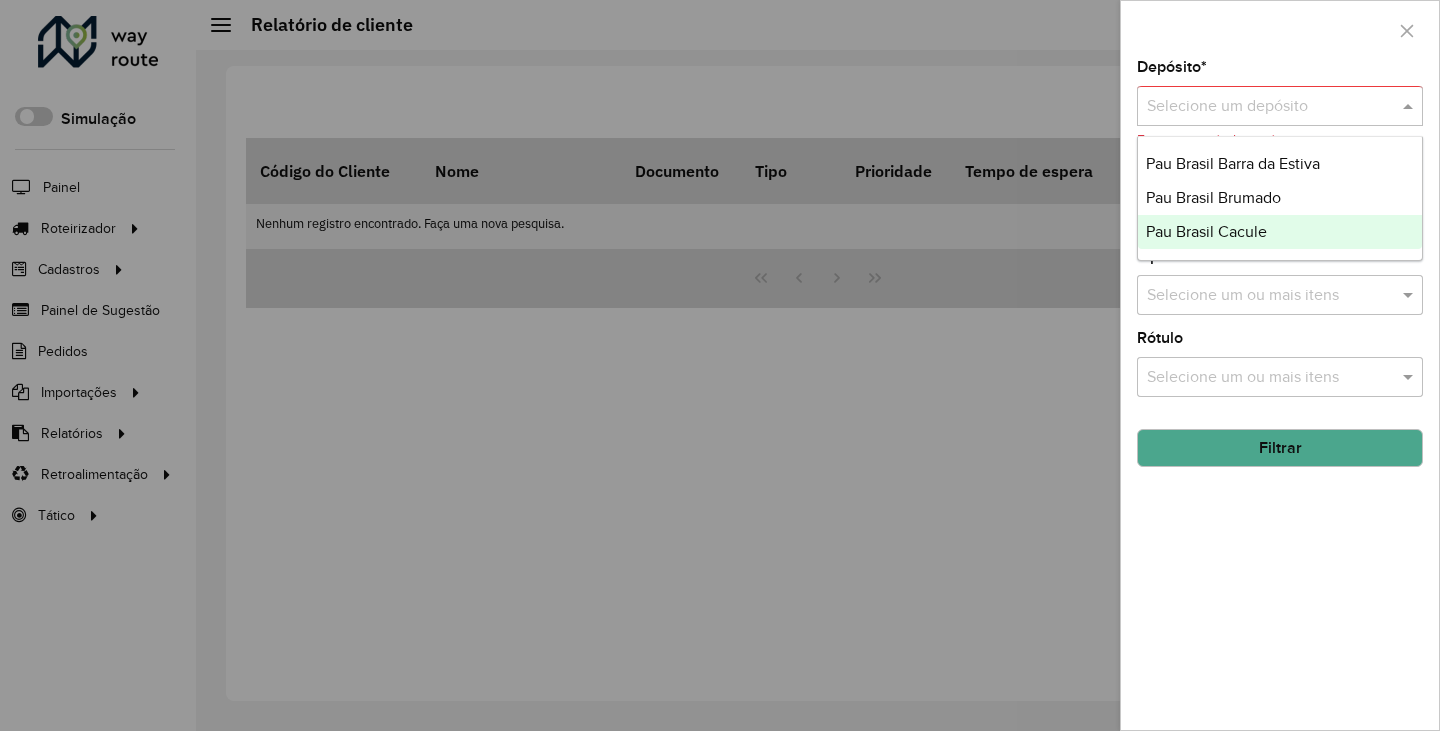 click on "Pau Brasil Cacule" at bounding box center (1280, 232) 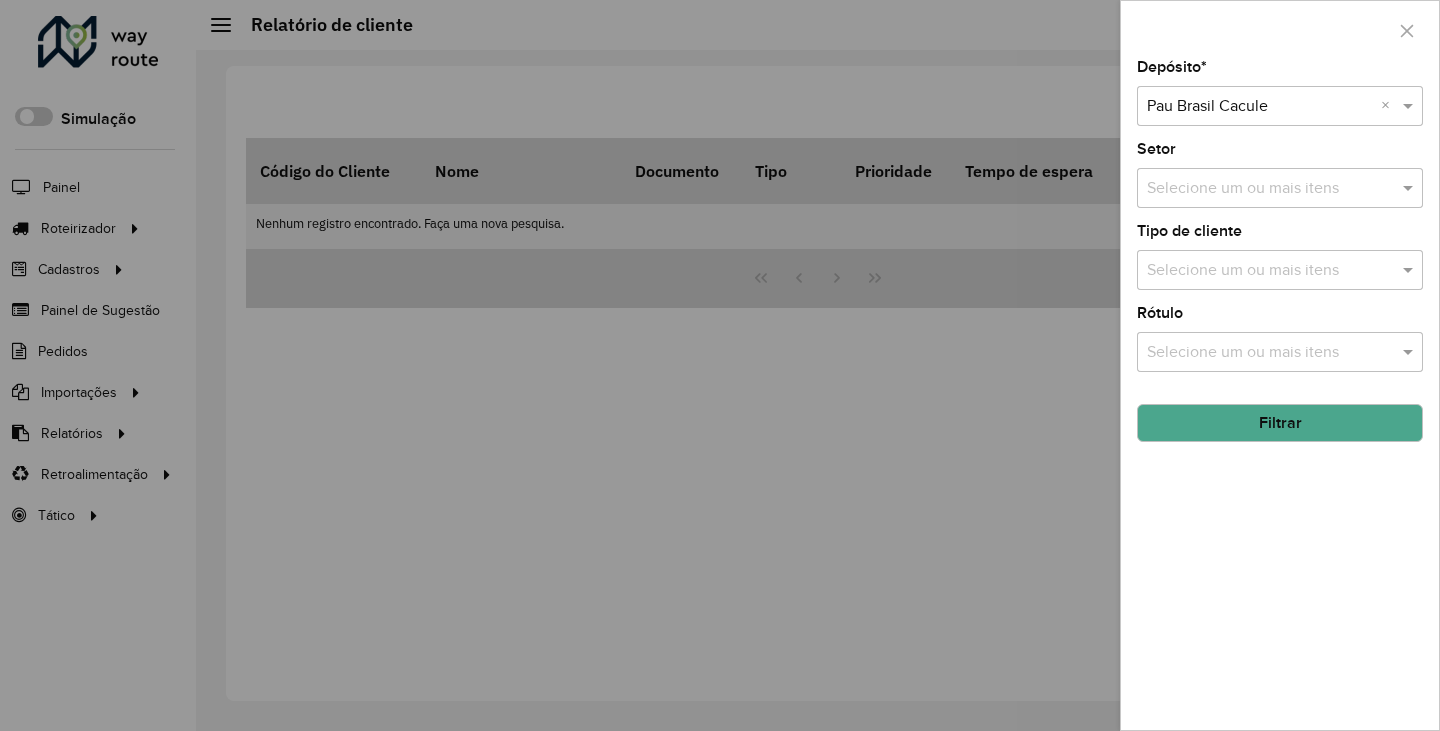 click at bounding box center (1270, 189) 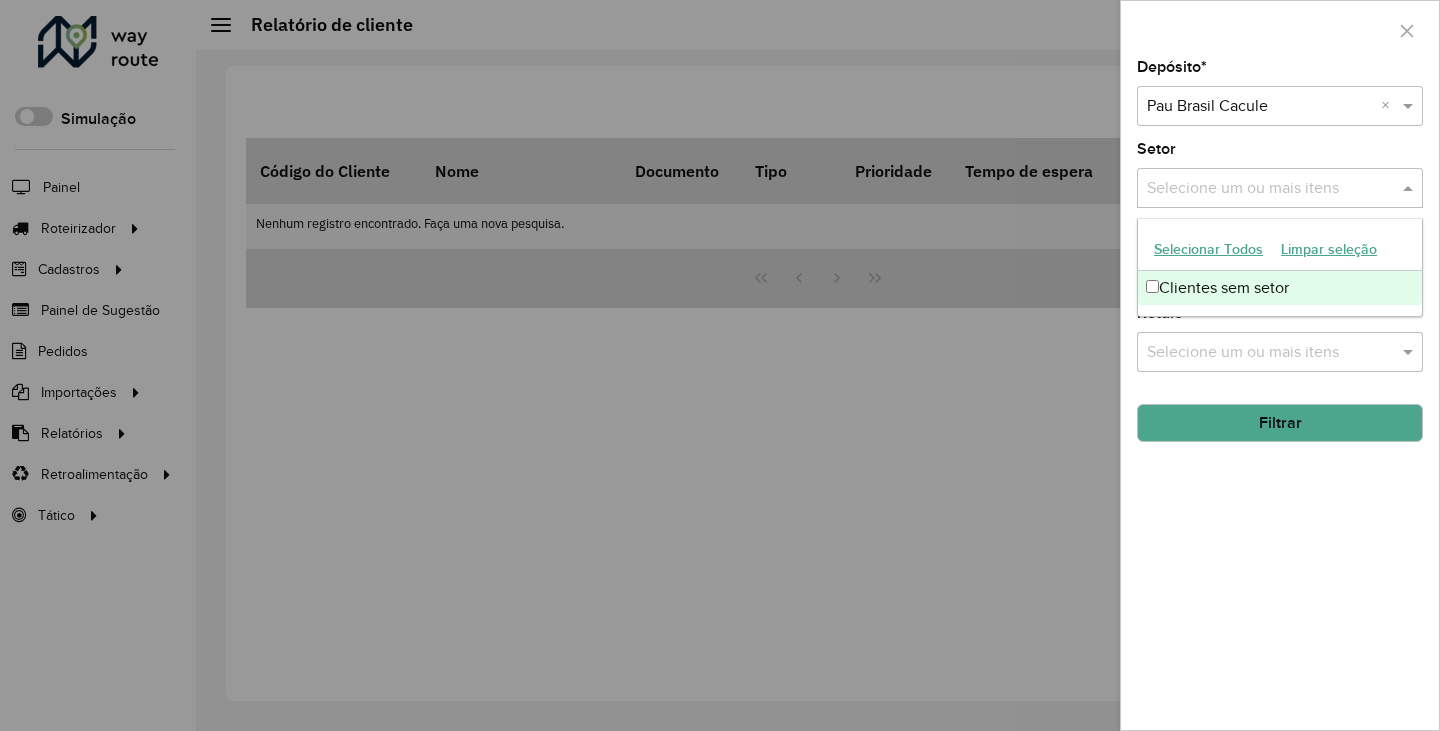 click on "Depósito * Selecione um depósito × Pau Brasil Cacule × Setor Selecione um ou mais itens Tipo de cliente Selecione um ou mais itens Rótulo Selecione um ou mais itens Filtrar" 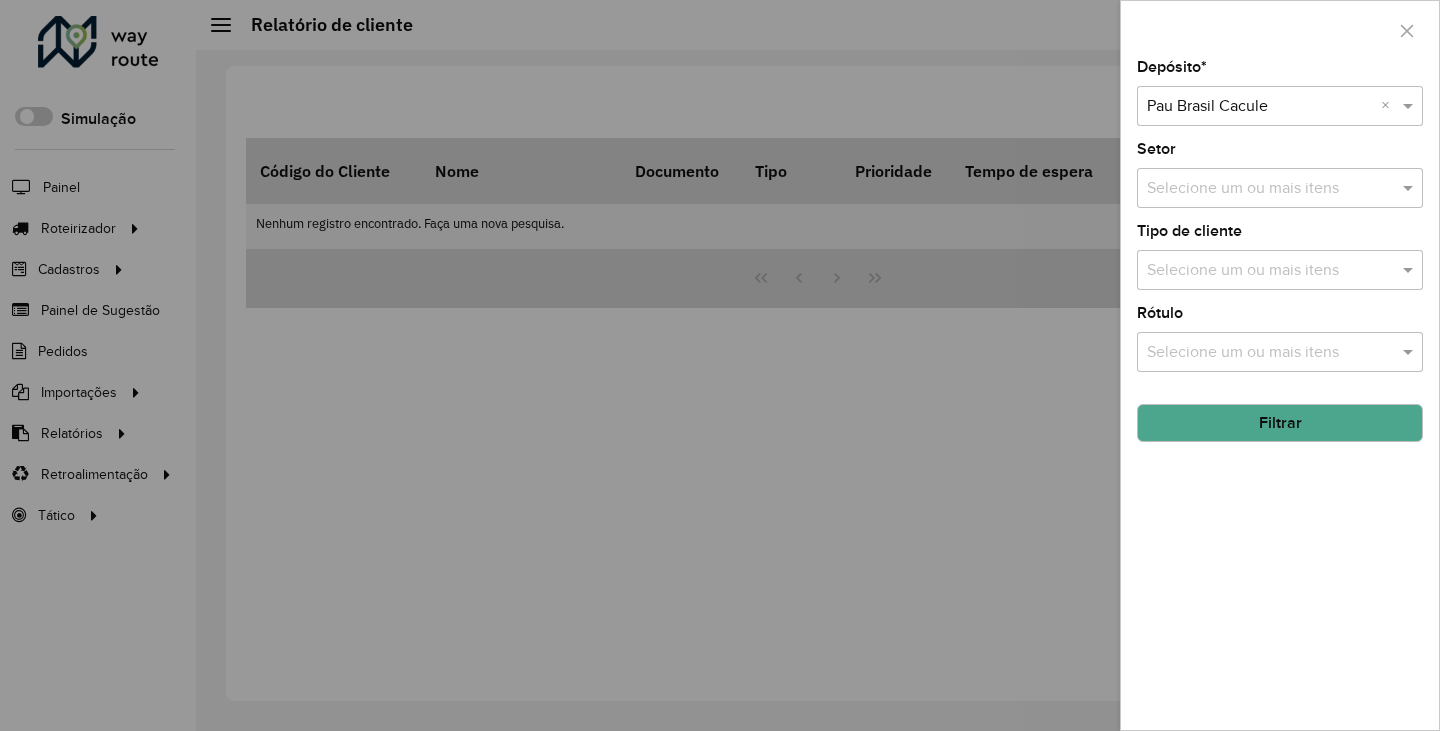 click on "Selecione um ou mais itens" at bounding box center [1280, 270] 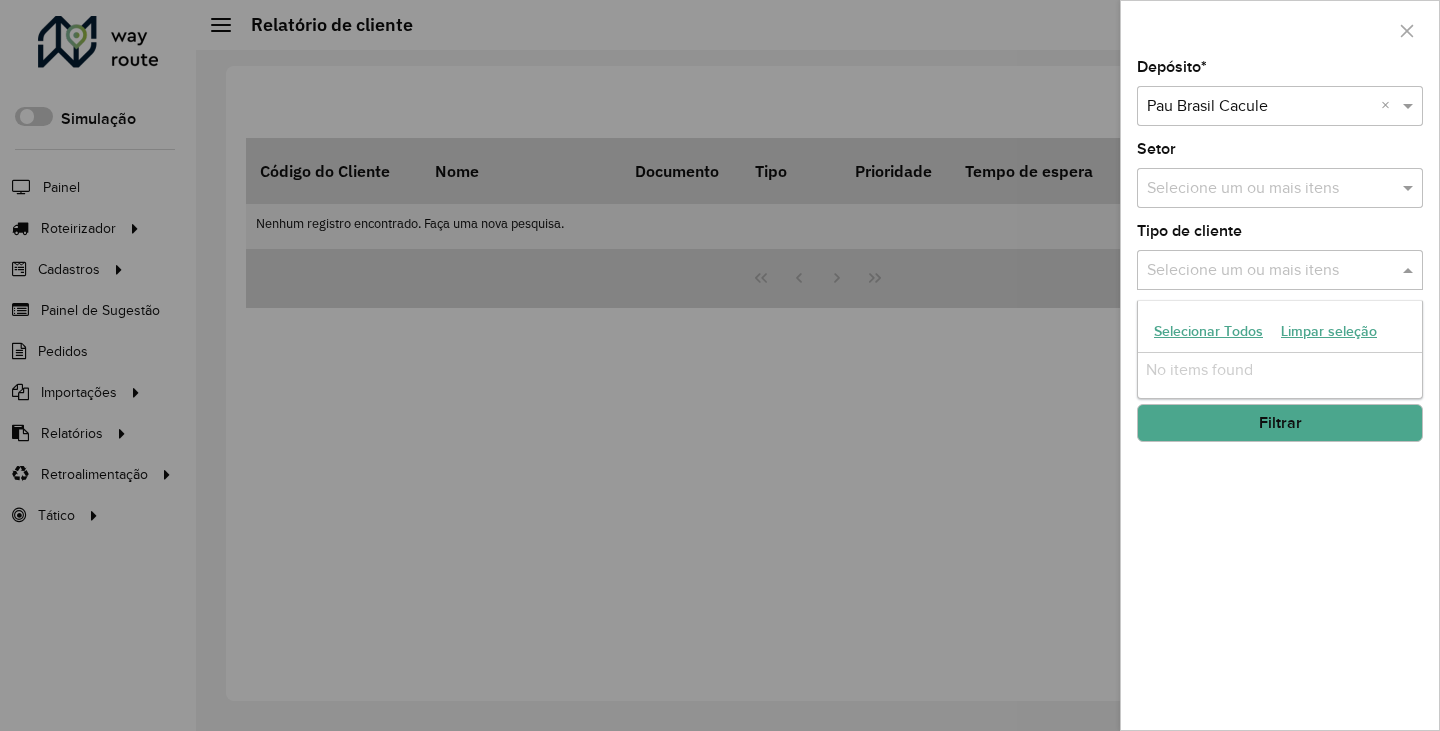 click on "Depósito * Selecione um depósito × Pau Brasil Cacule × Setor Selecione um ou mais itens Tipo de cliente Selecione um ou mais itens Rótulo Selecione um ou mais itens Filtrar" 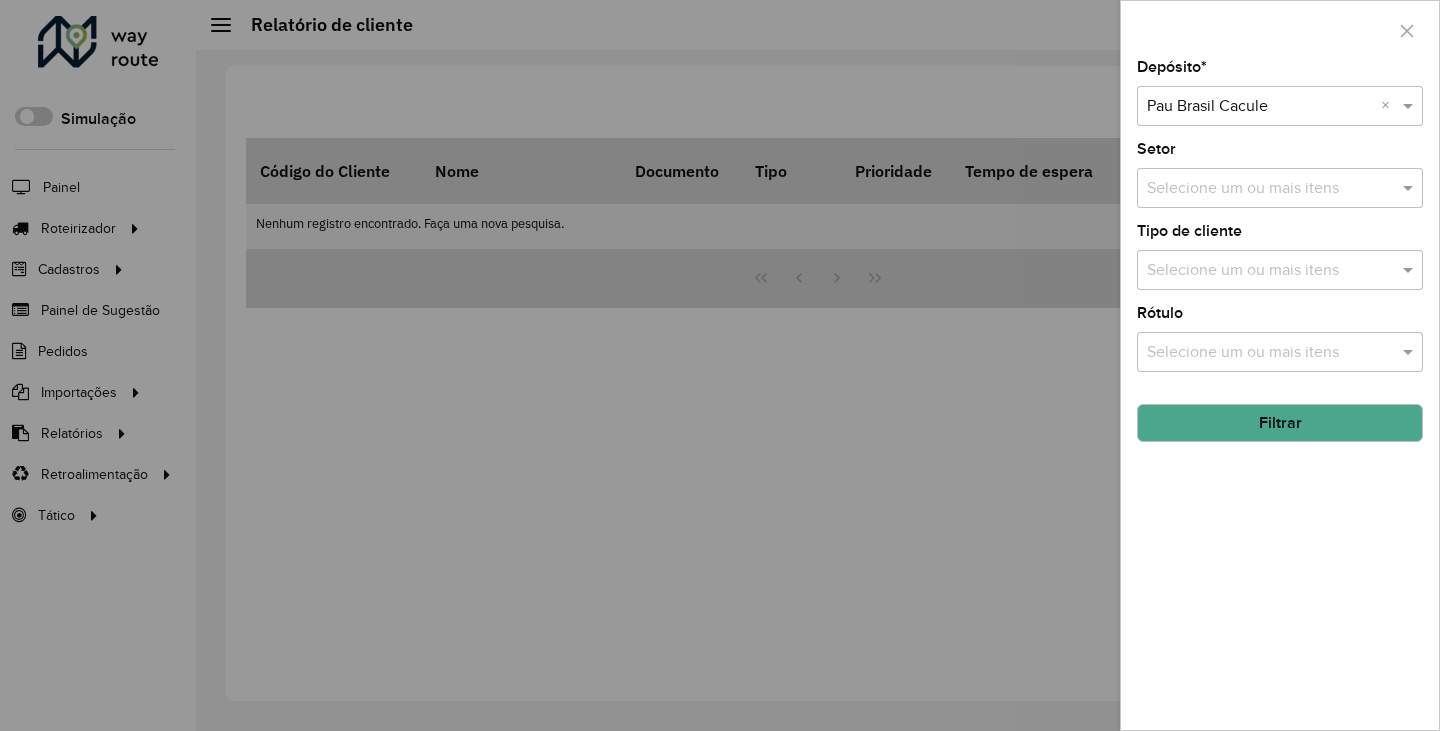 click on "Selecione um ou mais itens" at bounding box center [1280, 352] 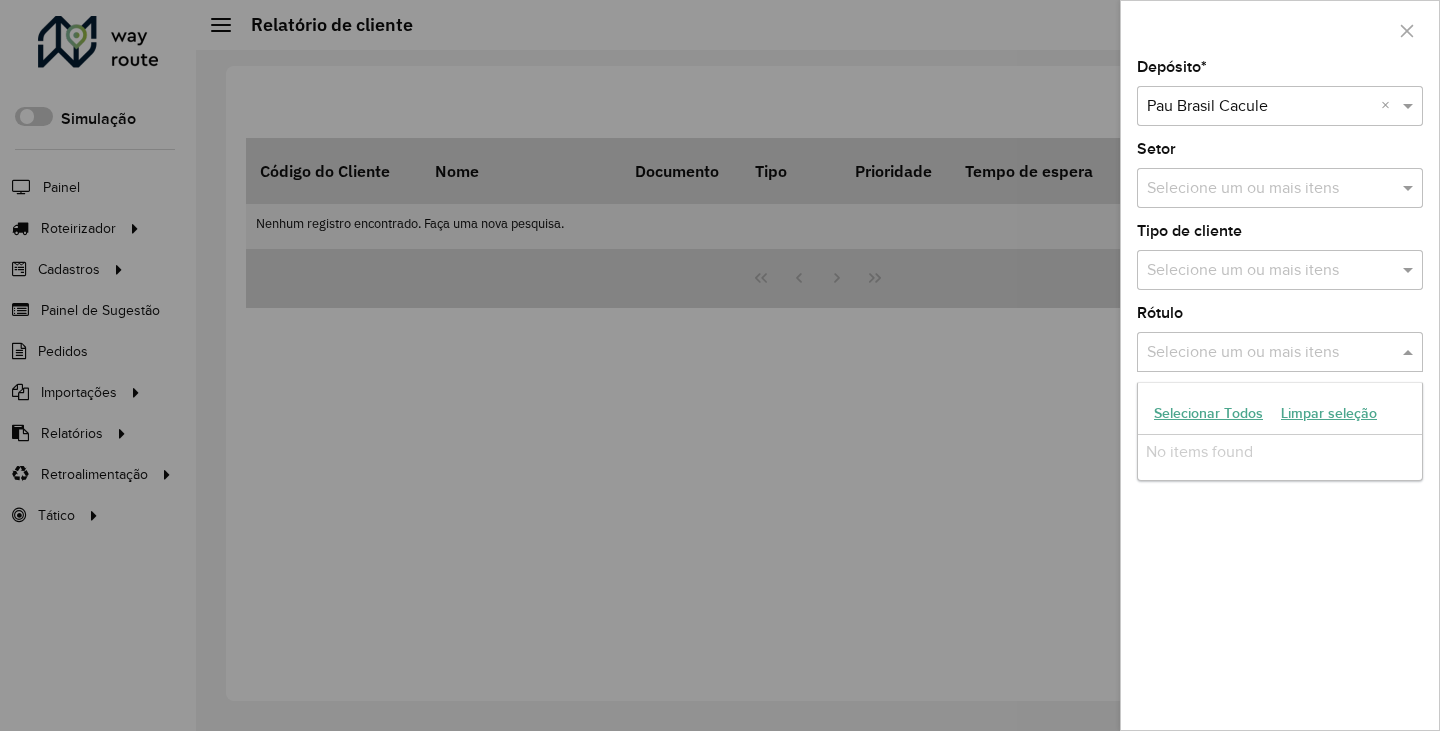 click on "Selecionar Todos" at bounding box center (1208, 413) 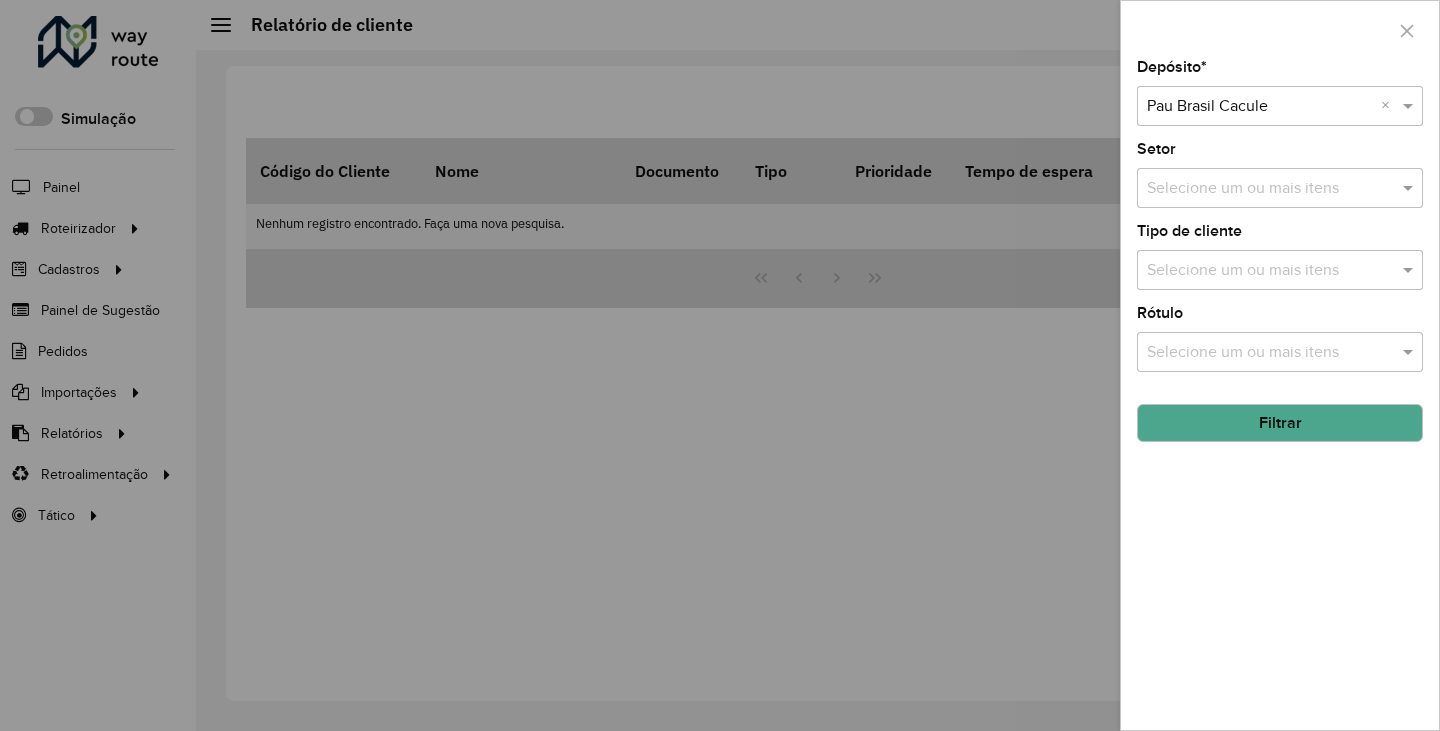 click on "Depósito * Selecione um depósito × Pau Brasil Cacule × Setor Selecione um ou mais itens Tipo de cliente Selecione um ou mais itens Rótulo Selecione um ou mais itens Filtrar" 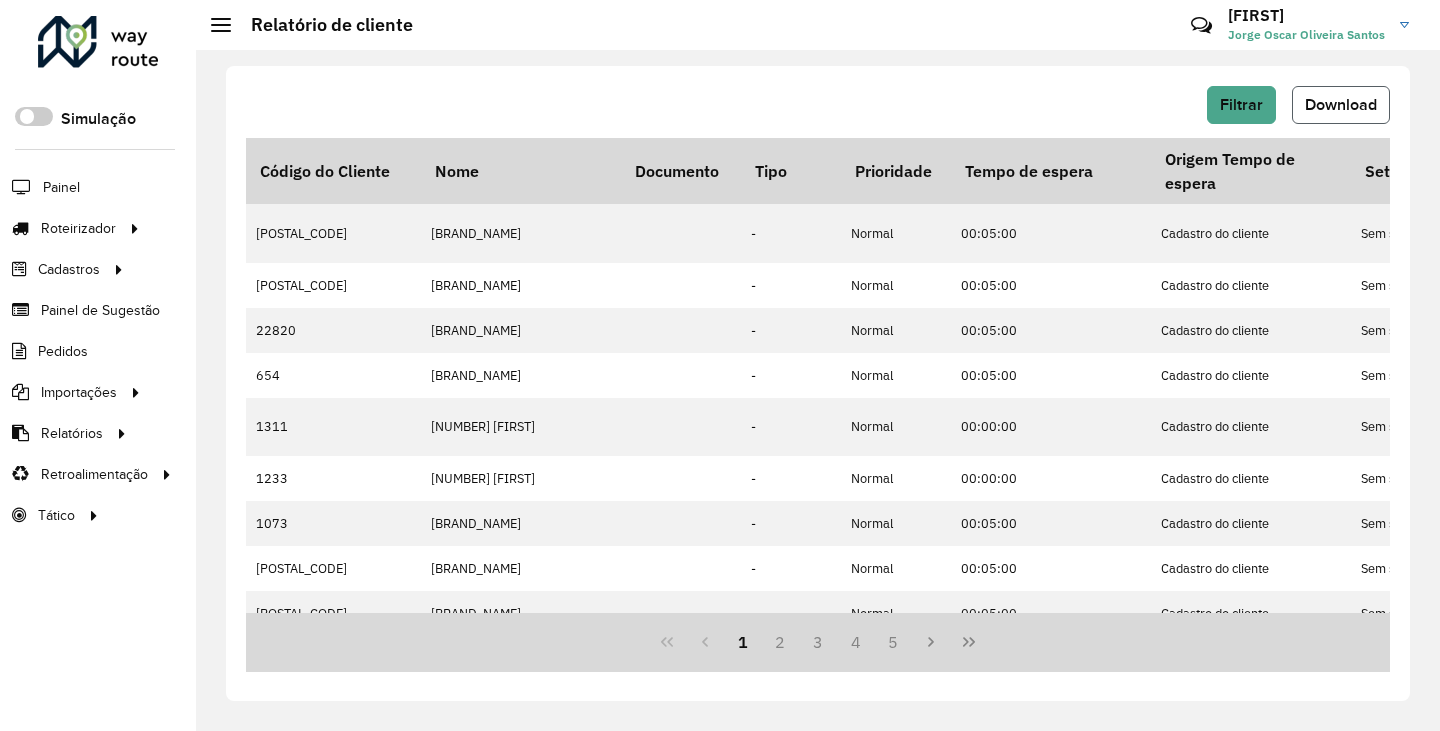 click on "Download" 